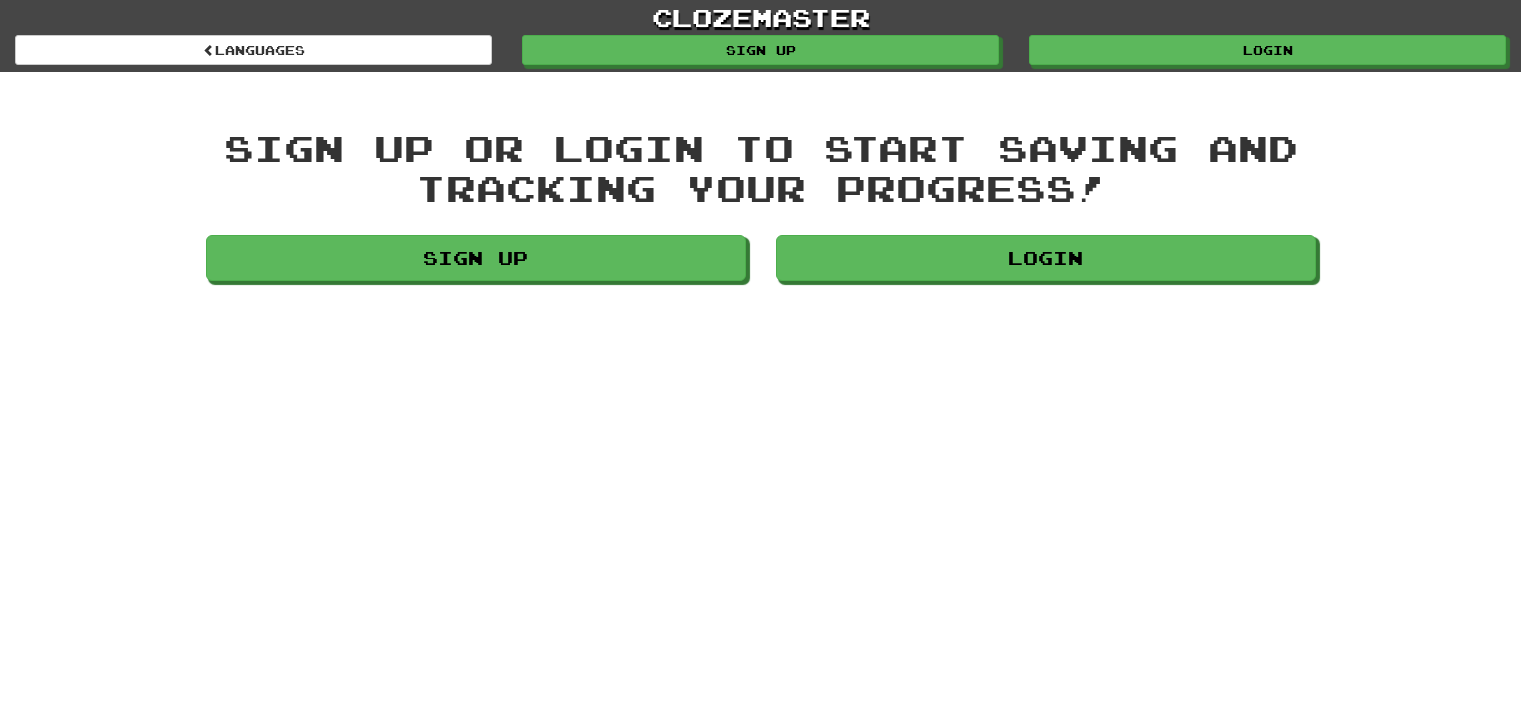 scroll, scrollTop: 0, scrollLeft: 0, axis: both 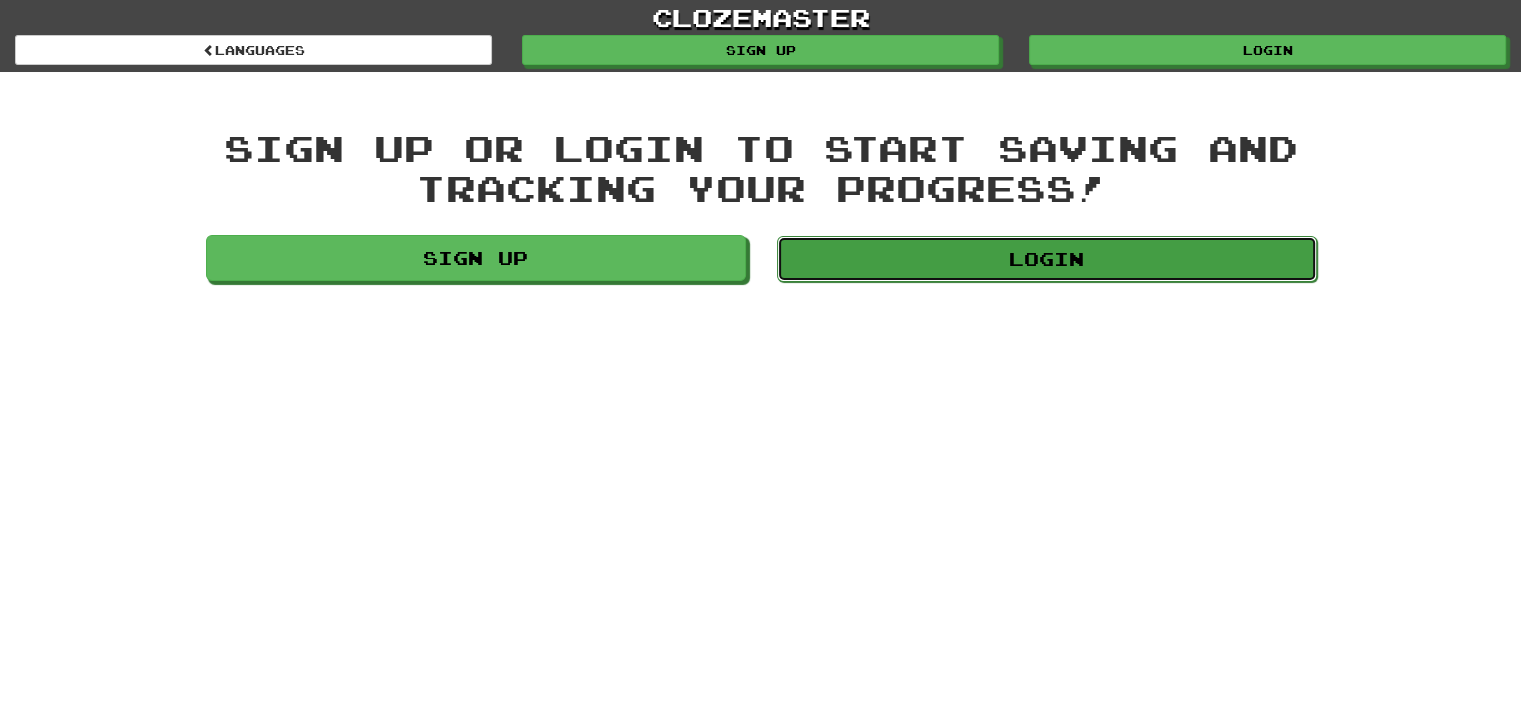 click on "Login" at bounding box center (1047, 259) 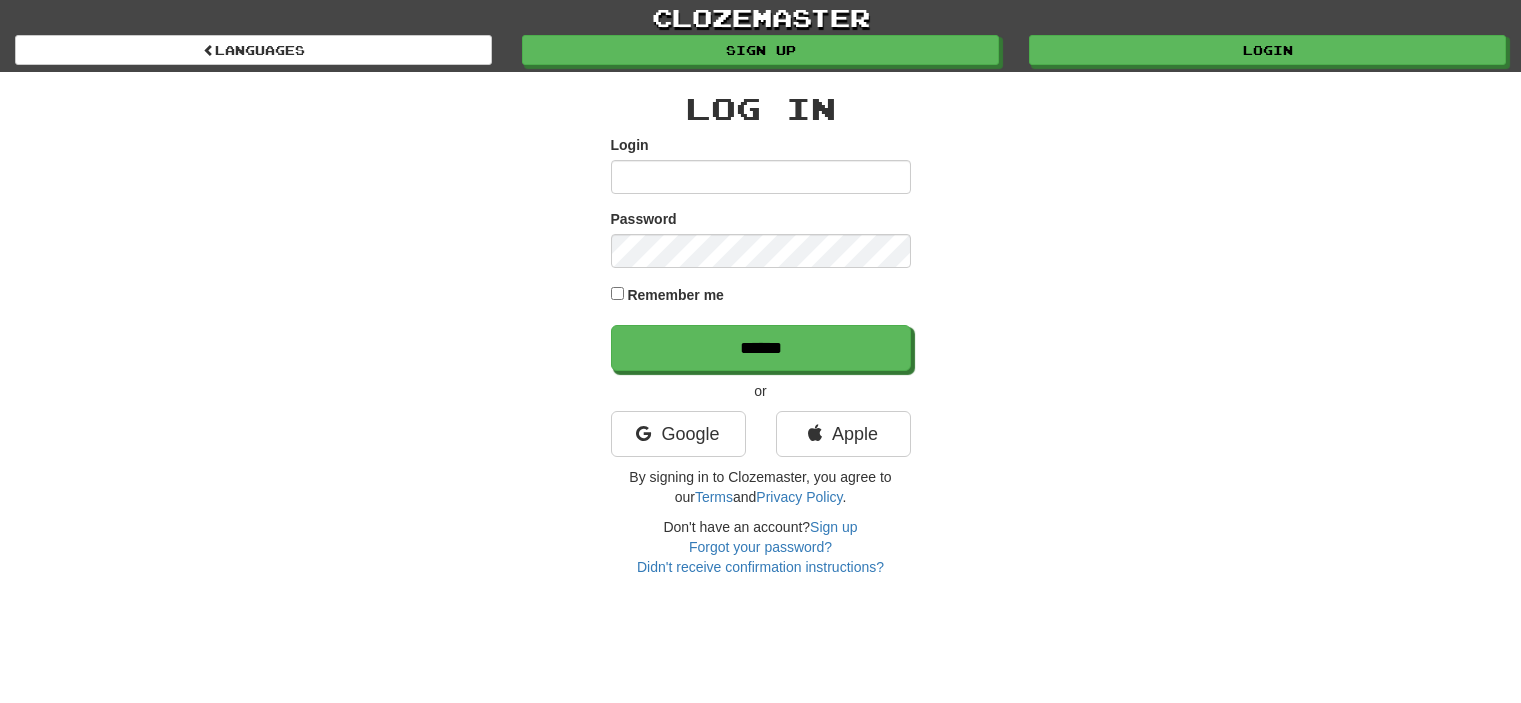 scroll, scrollTop: 0, scrollLeft: 0, axis: both 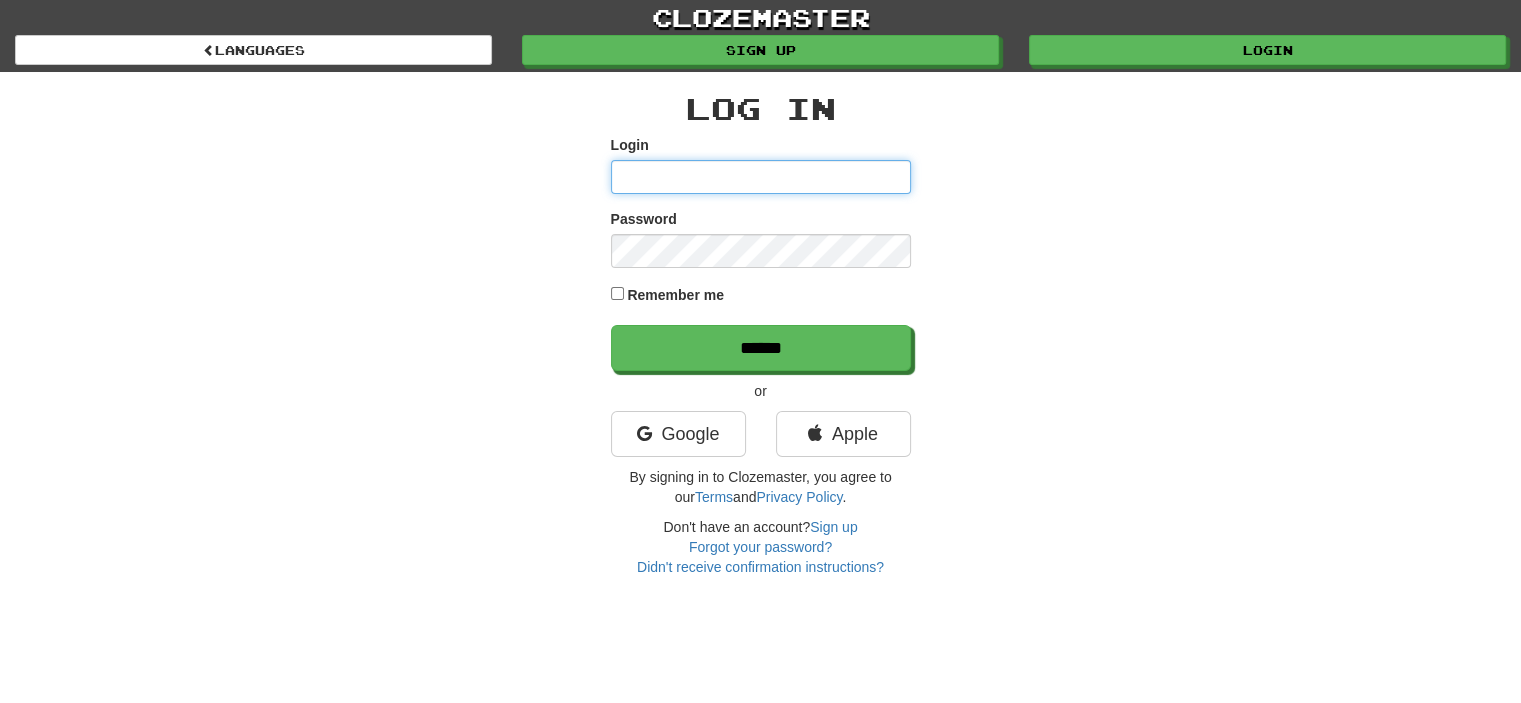 type on "**********" 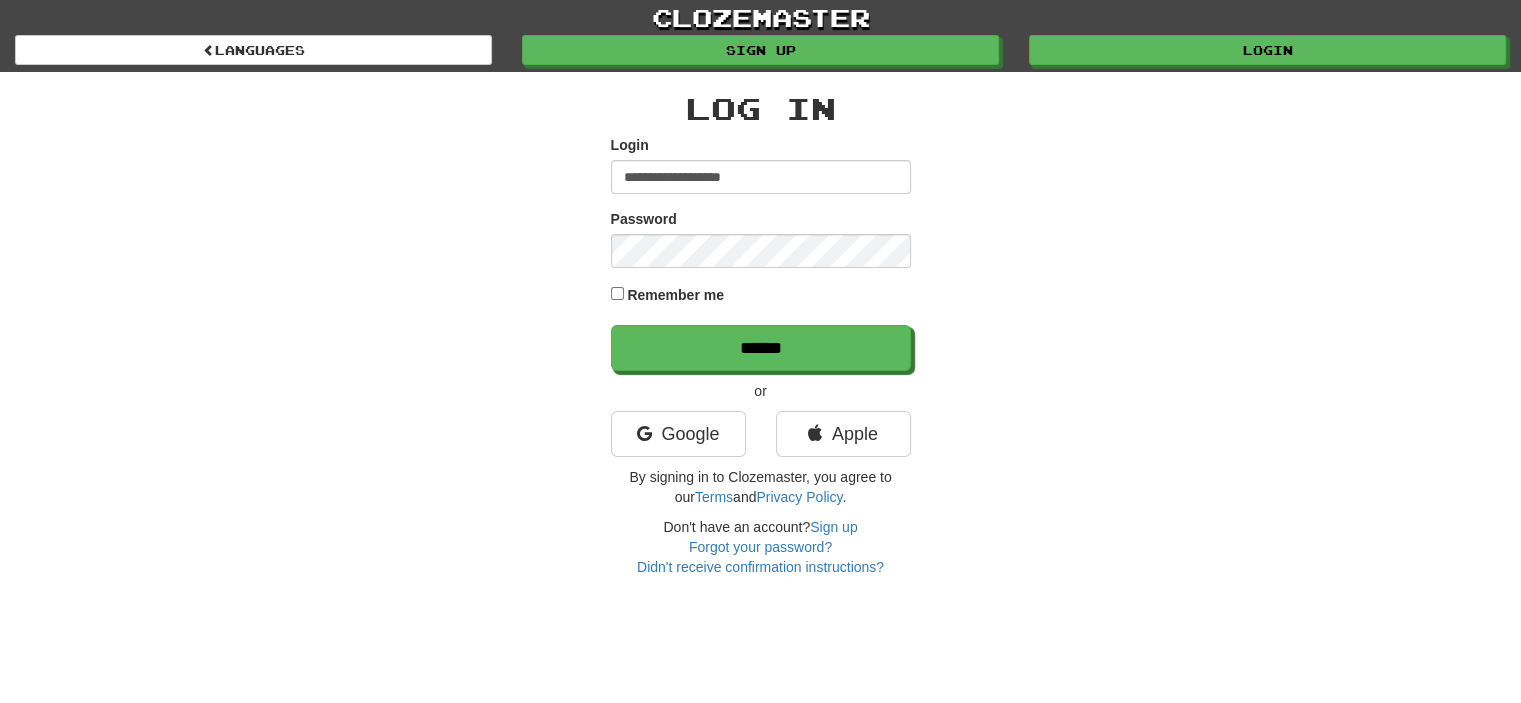 drag, startPoint x: 1403, startPoint y: 3, endPoint x: 998, endPoint y: 275, distance: 487.86166 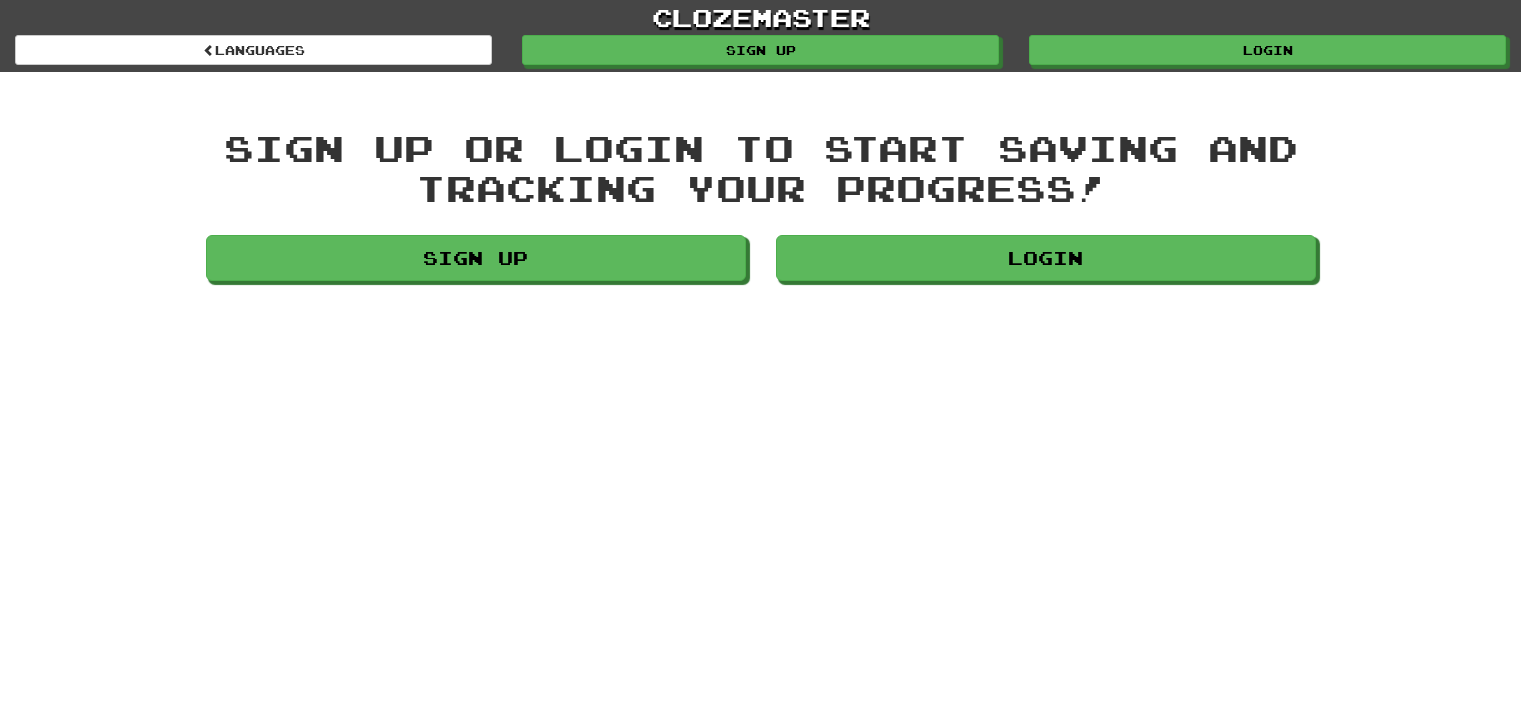 scroll, scrollTop: 0, scrollLeft: 0, axis: both 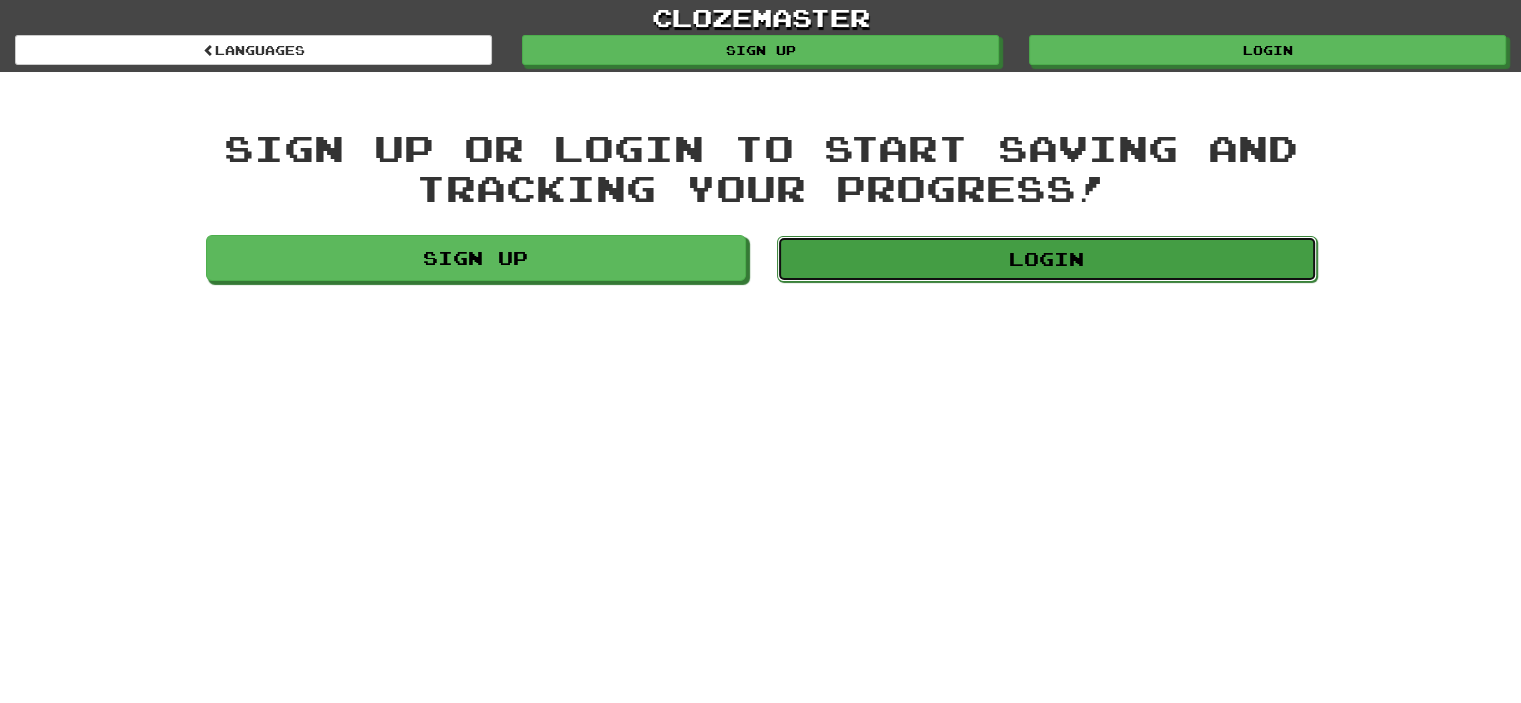 click on "Login" at bounding box center [1047, 259] 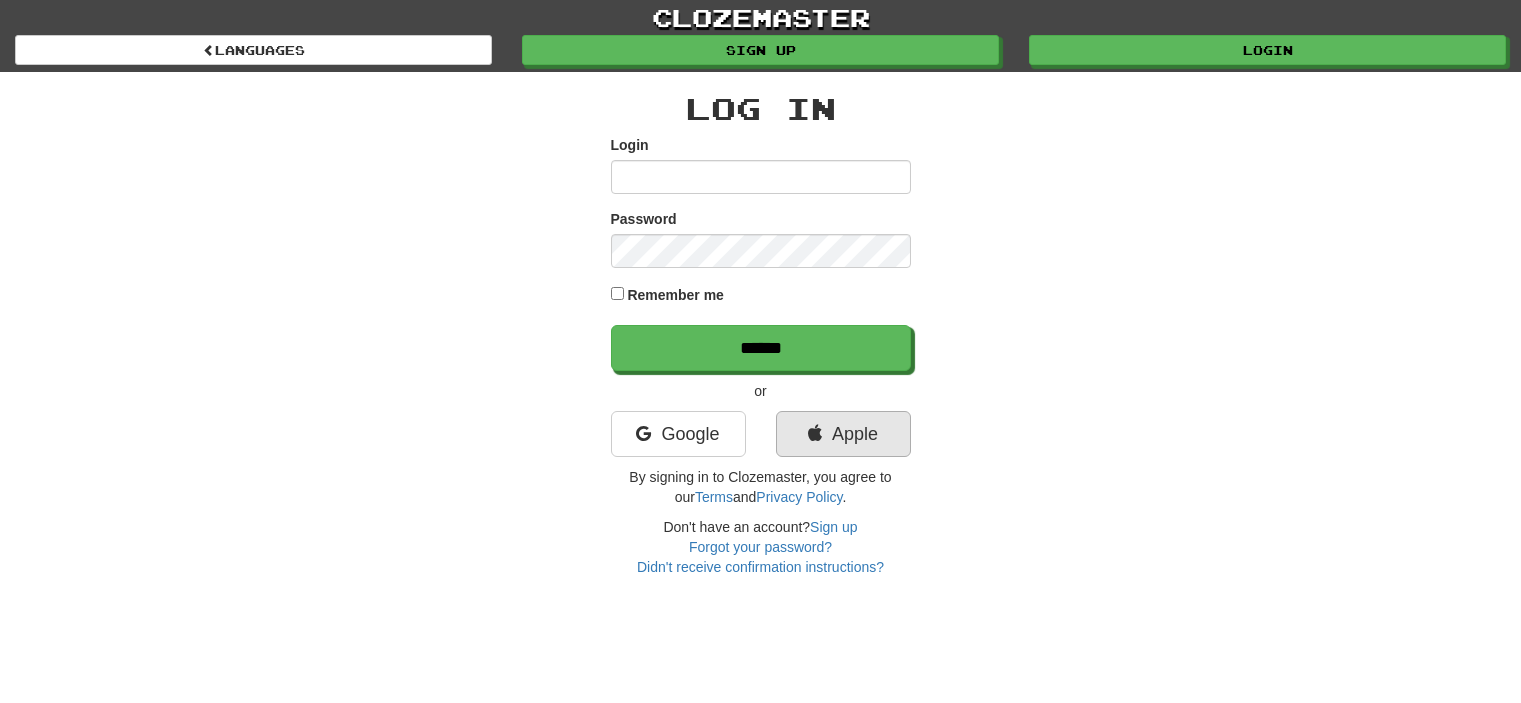 scroll, scrollTop: 0, scrollLeft: 0, axis: both 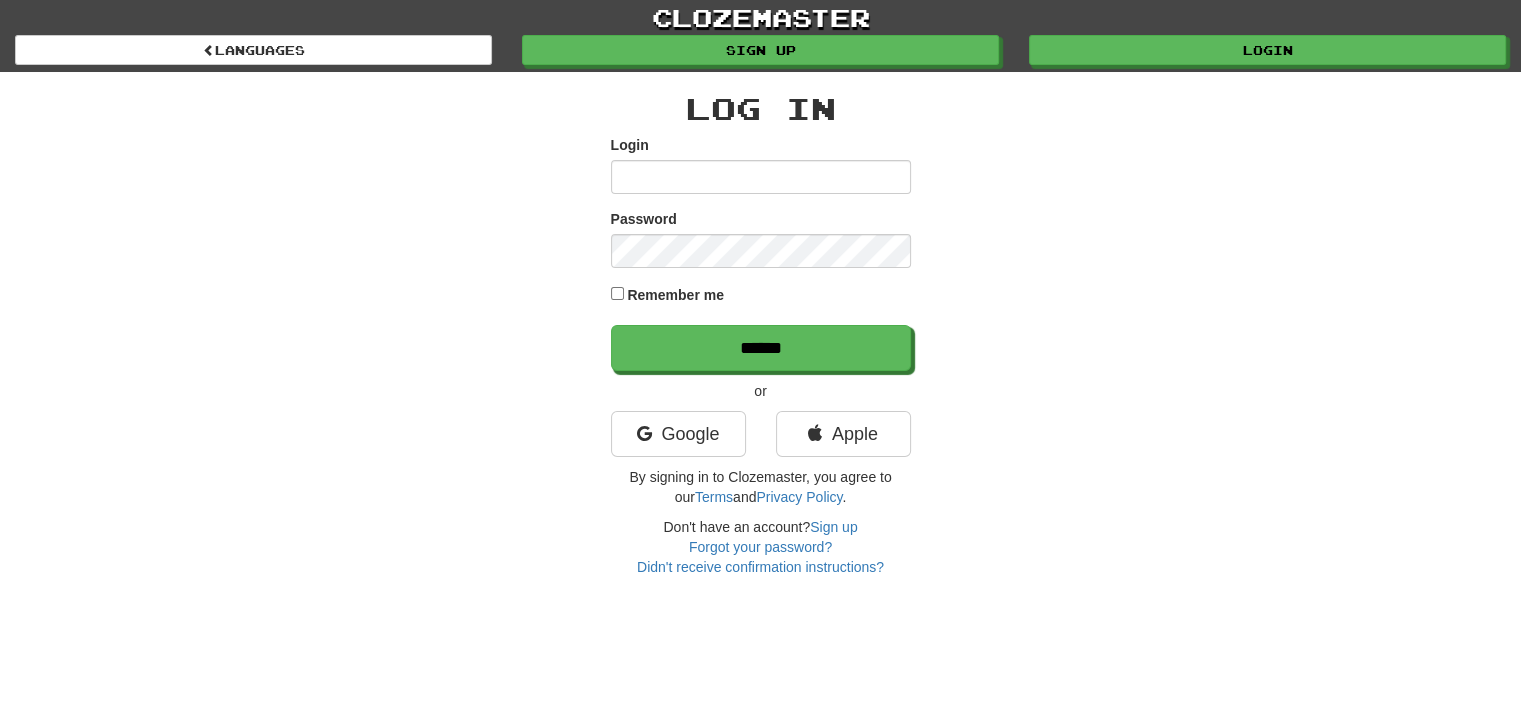 type on "**********" 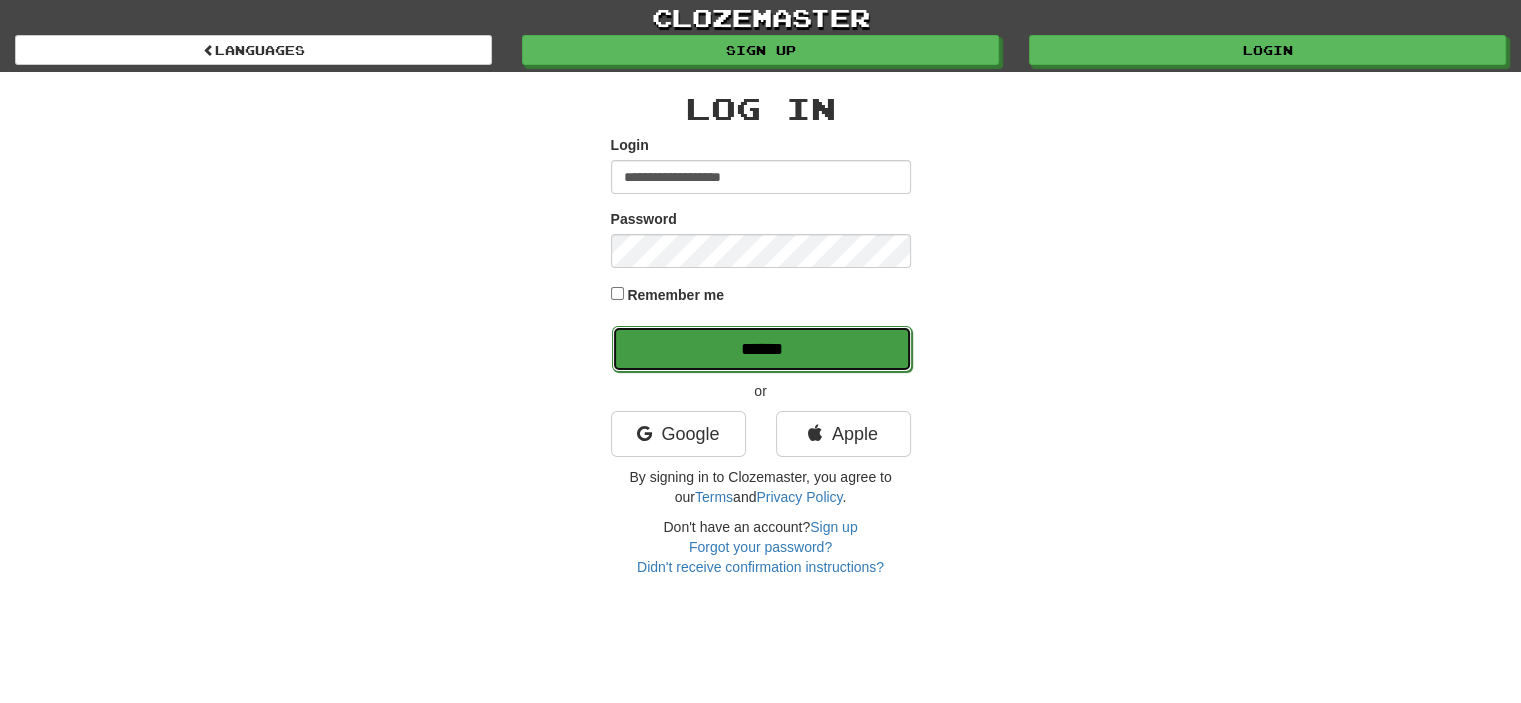 click on "******" at bounding box center [762, 349] 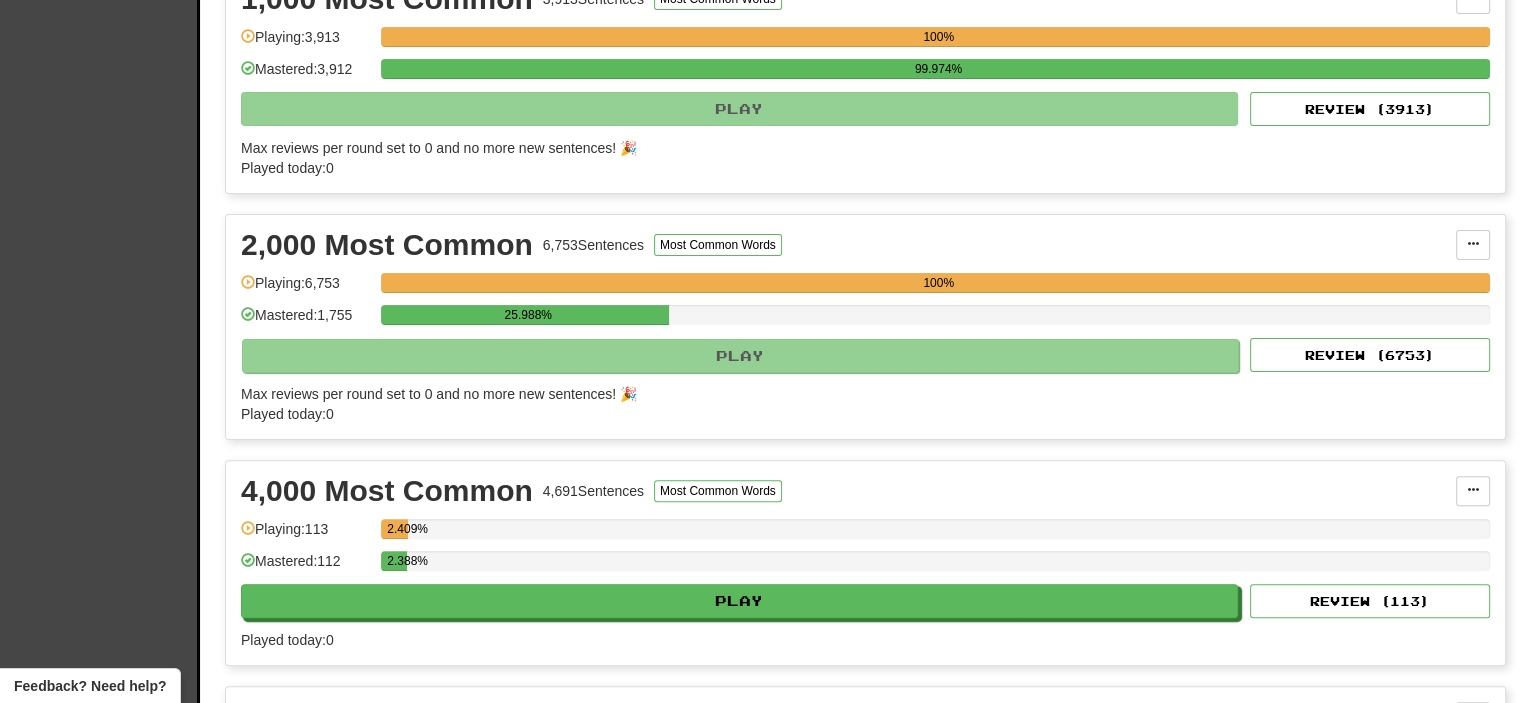 scroll, scrollTop: 0, scrollLeft: 0, axis: both 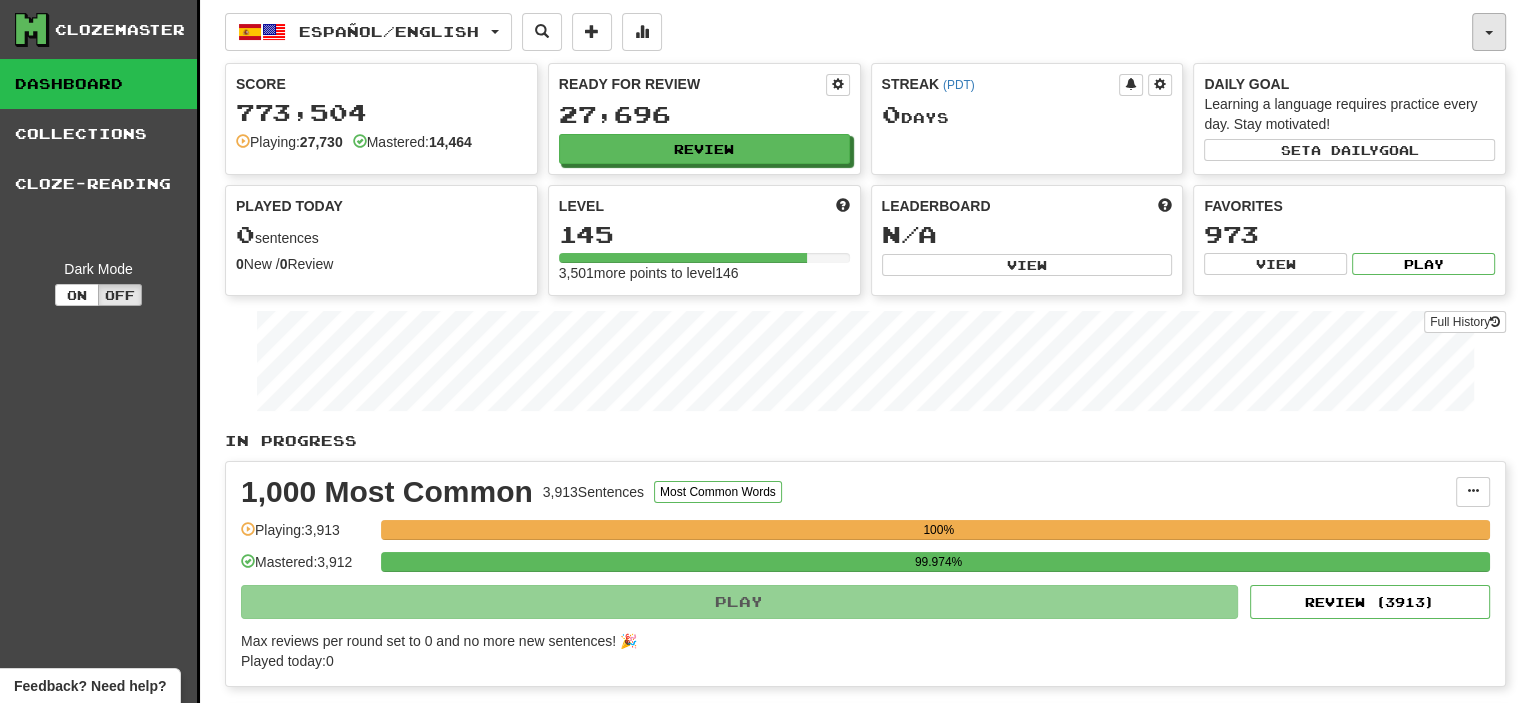 click at bounding box center [1489, 32] 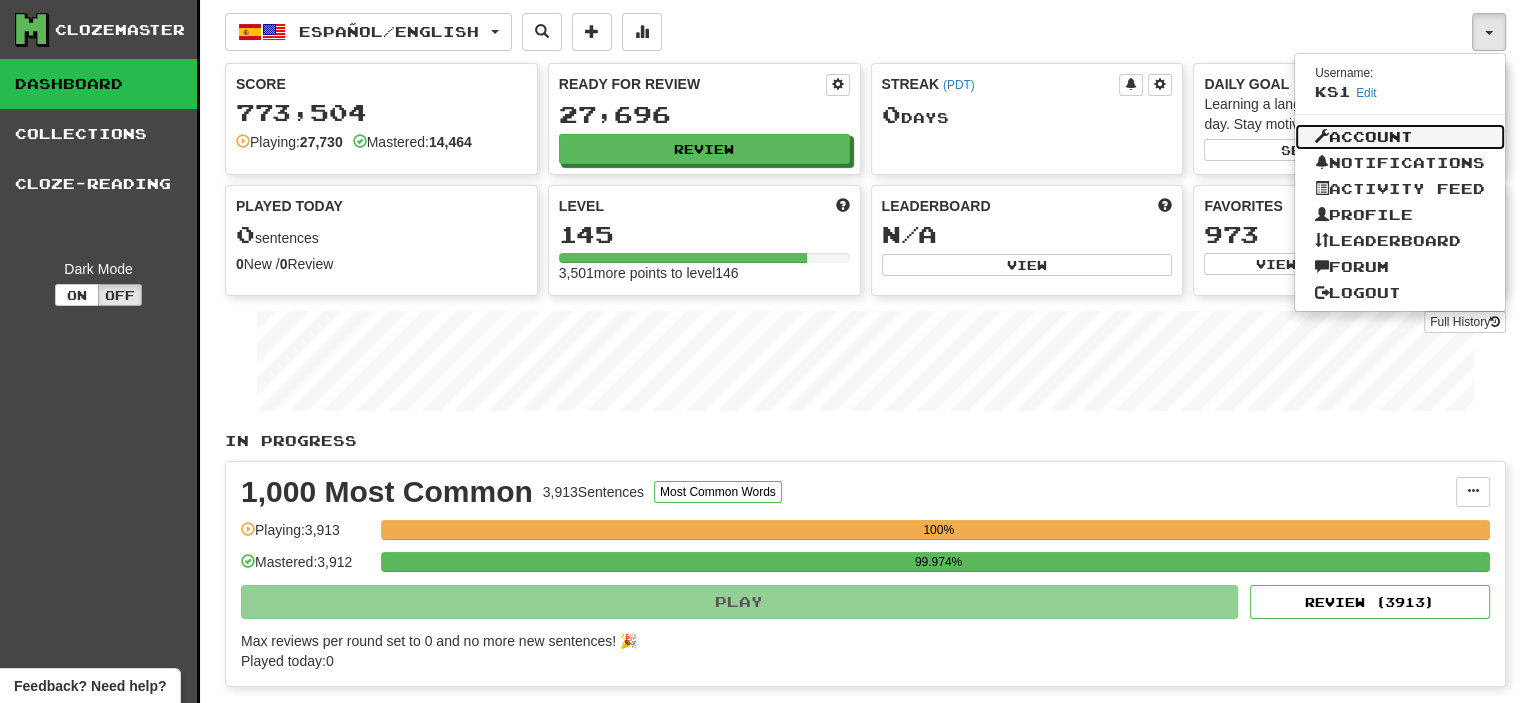 click on "Account" at bounding box center [1400, 137] 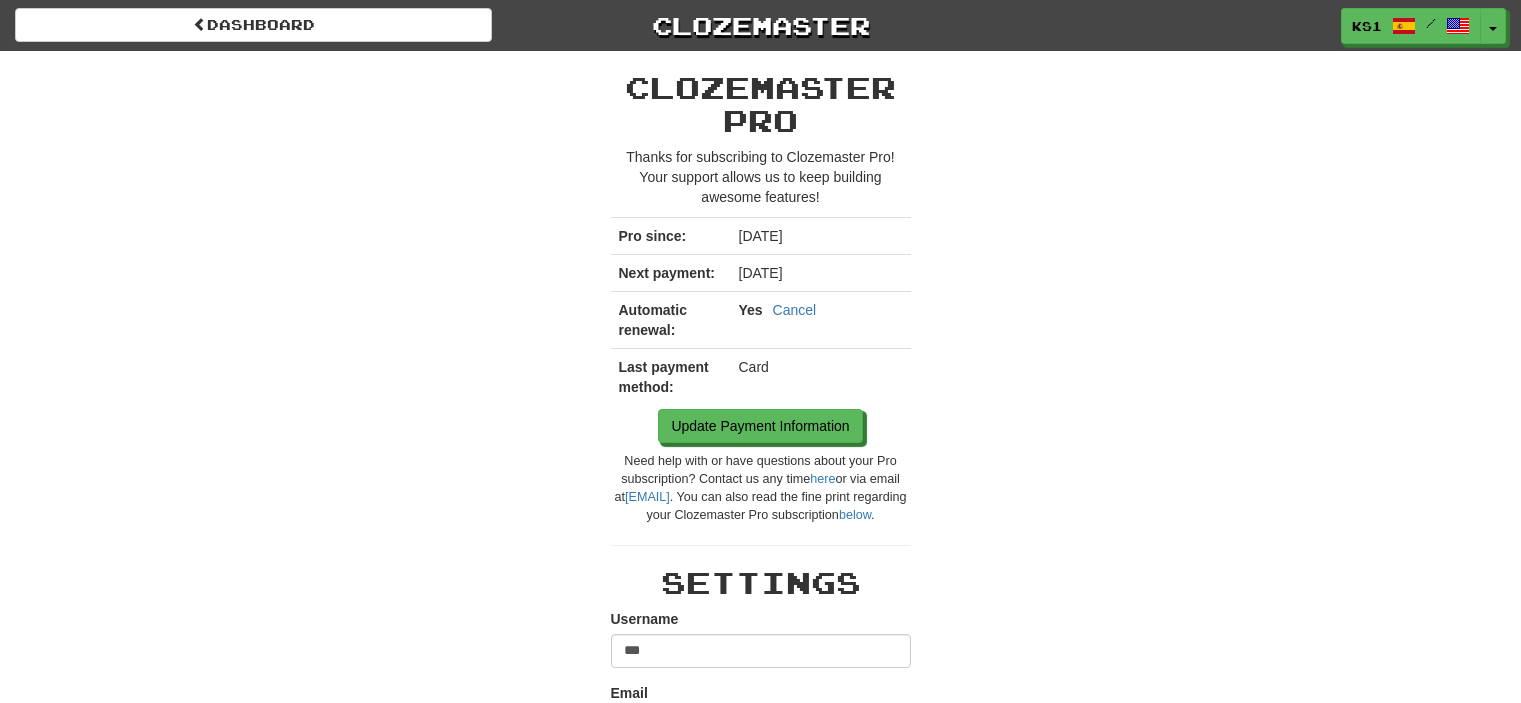 scroll, scrollTop: 0, scrollLeft: 0, axis: both 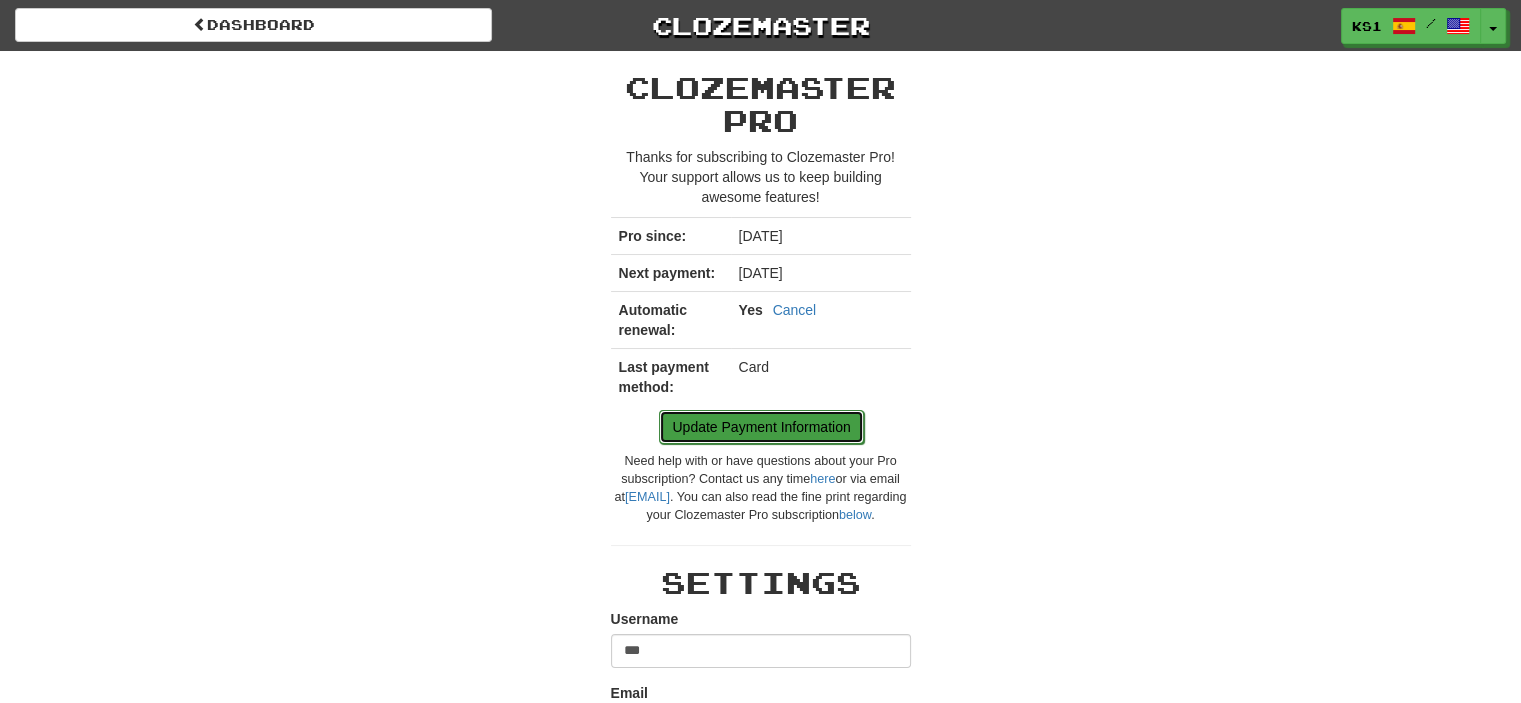 click on "Update Payment Information" at bounding box center [761, 427] 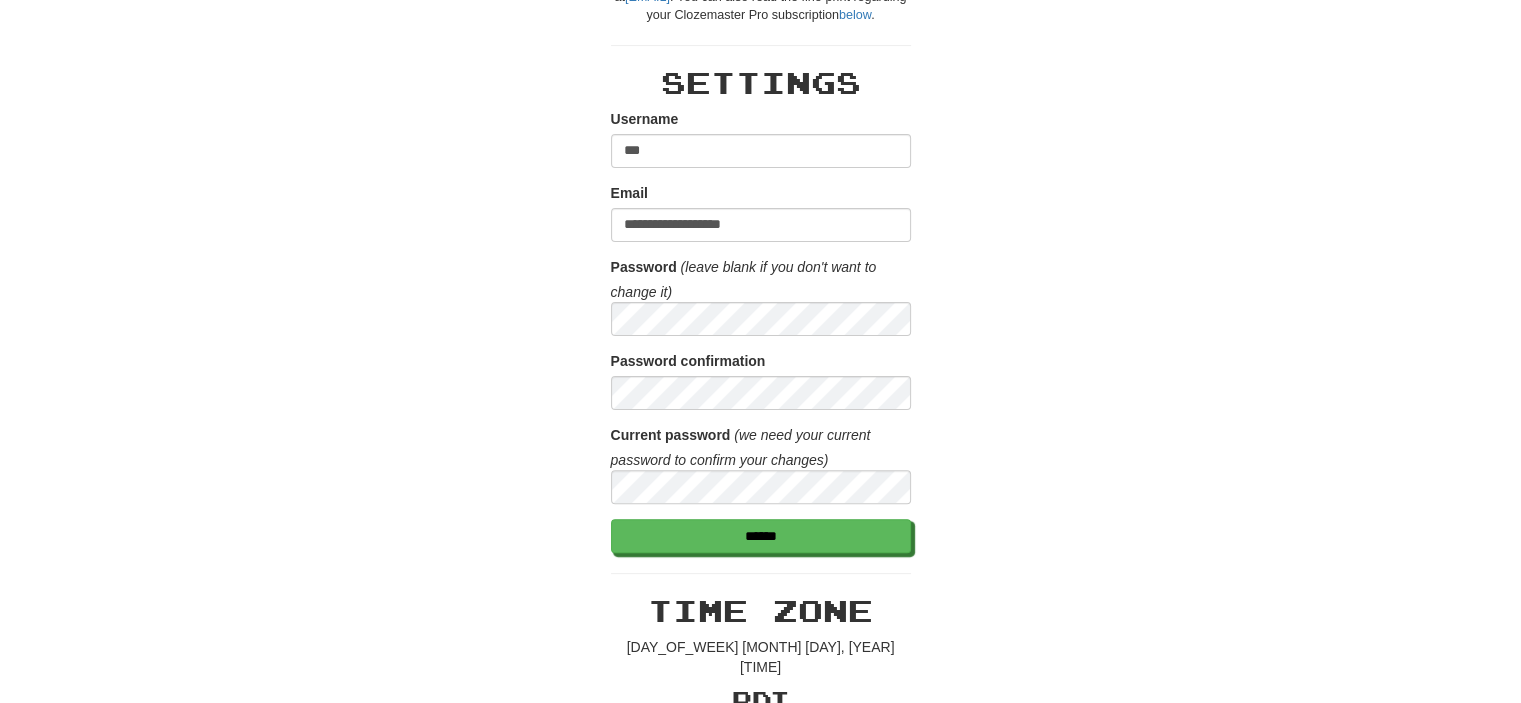 scroll, scrollTop: 0, scrollLeft: 0, axis: both 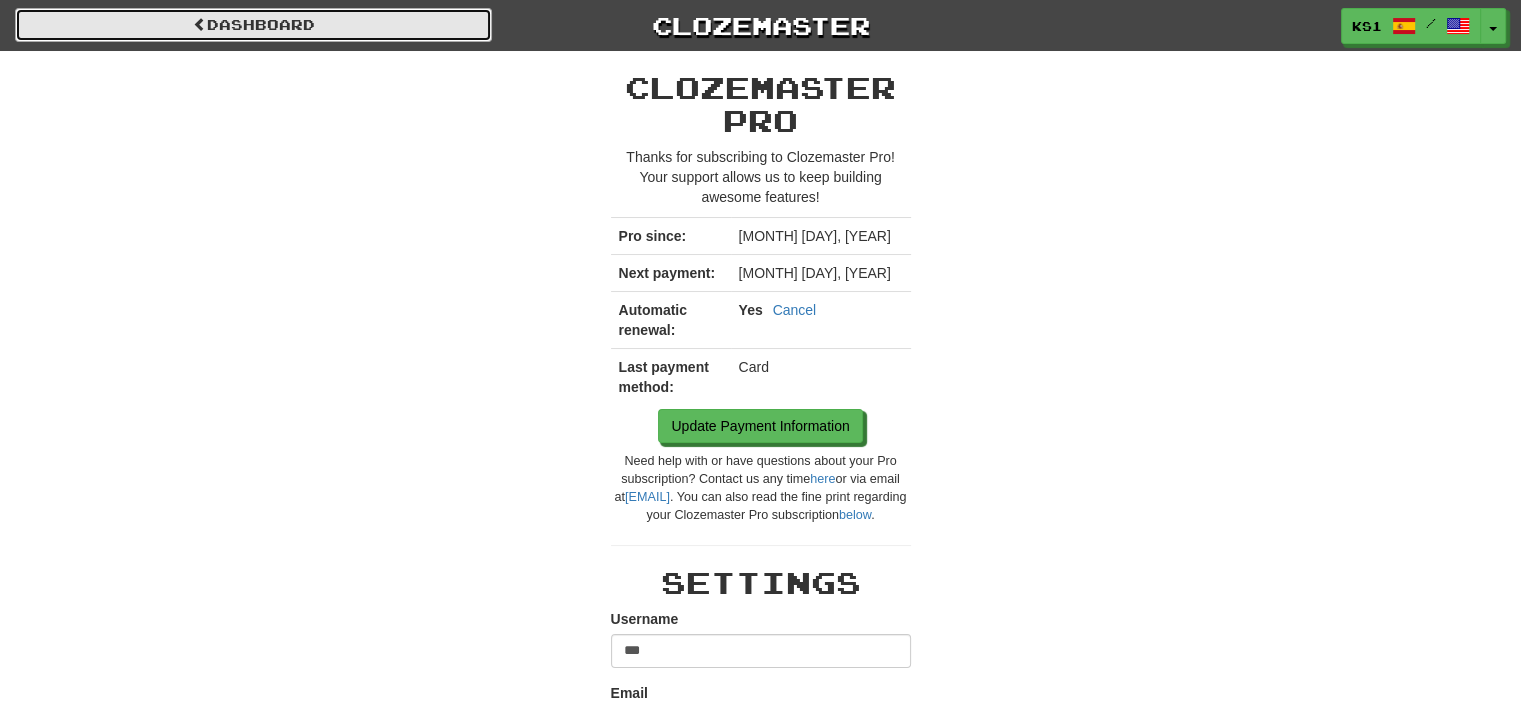click on "Dashboard" at bounding box center (253, 25) 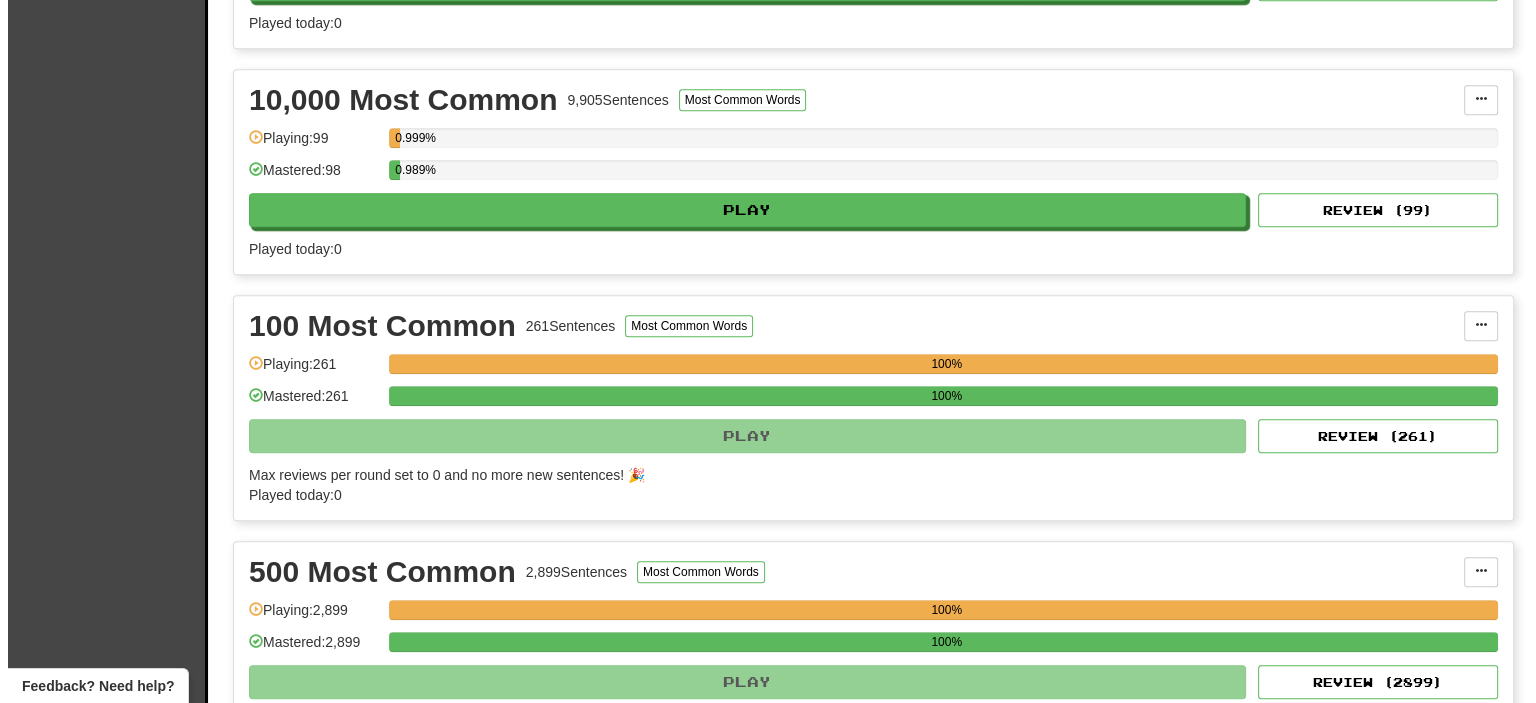 scroll, scrollTop: 1400, scrollLeft: 0, axis: vertical 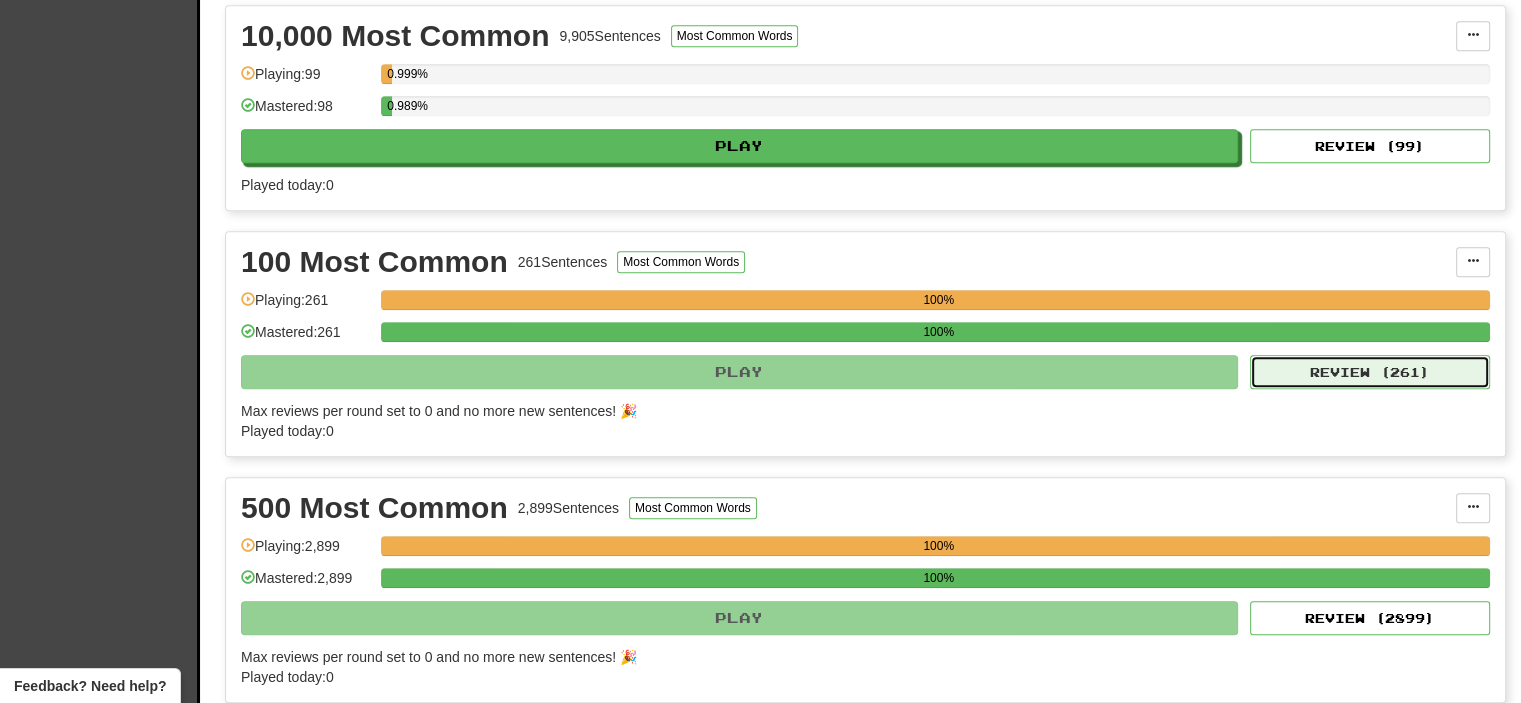 click on "Review ( 261 )" at bounding box center [1370, 372] 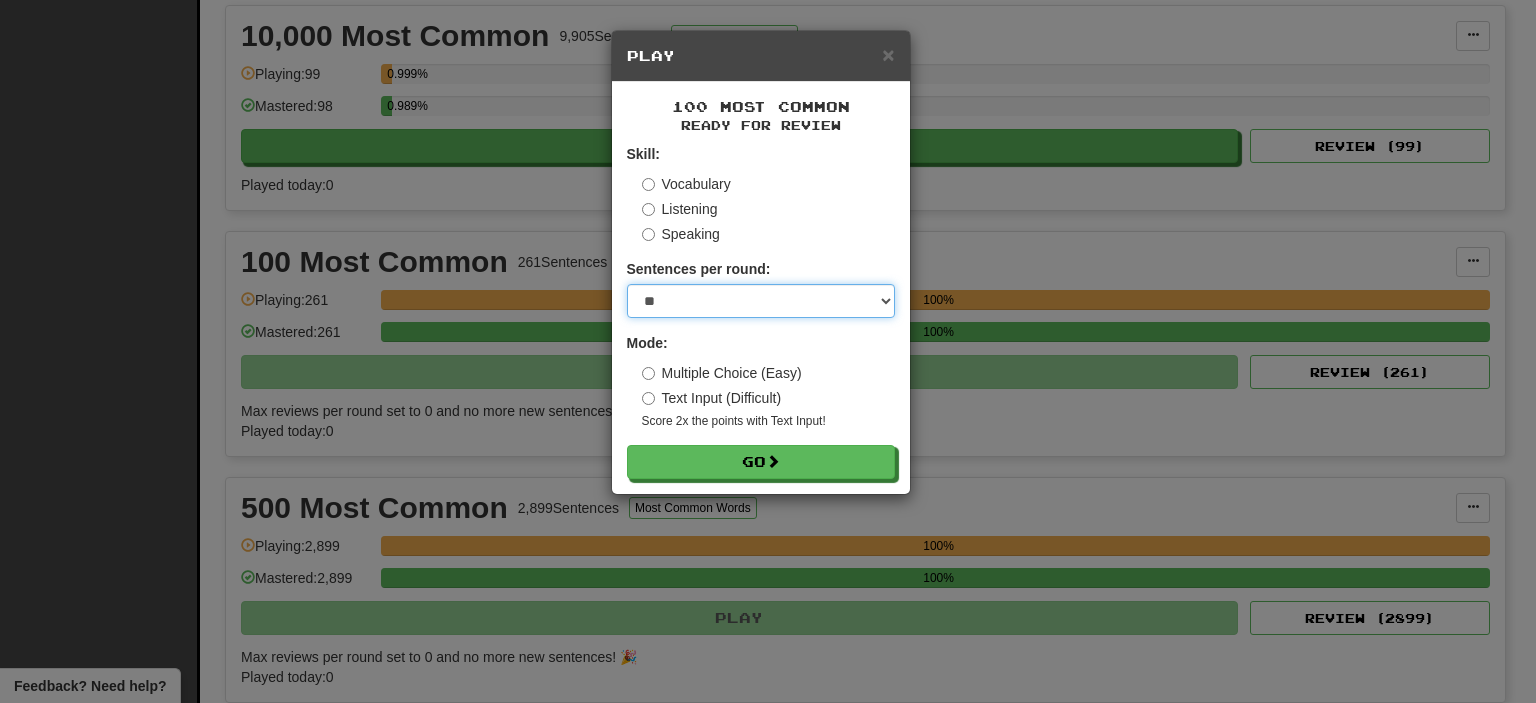 click on "* ** ** ** ** ** *** ********" at bounding box center (761, 301) 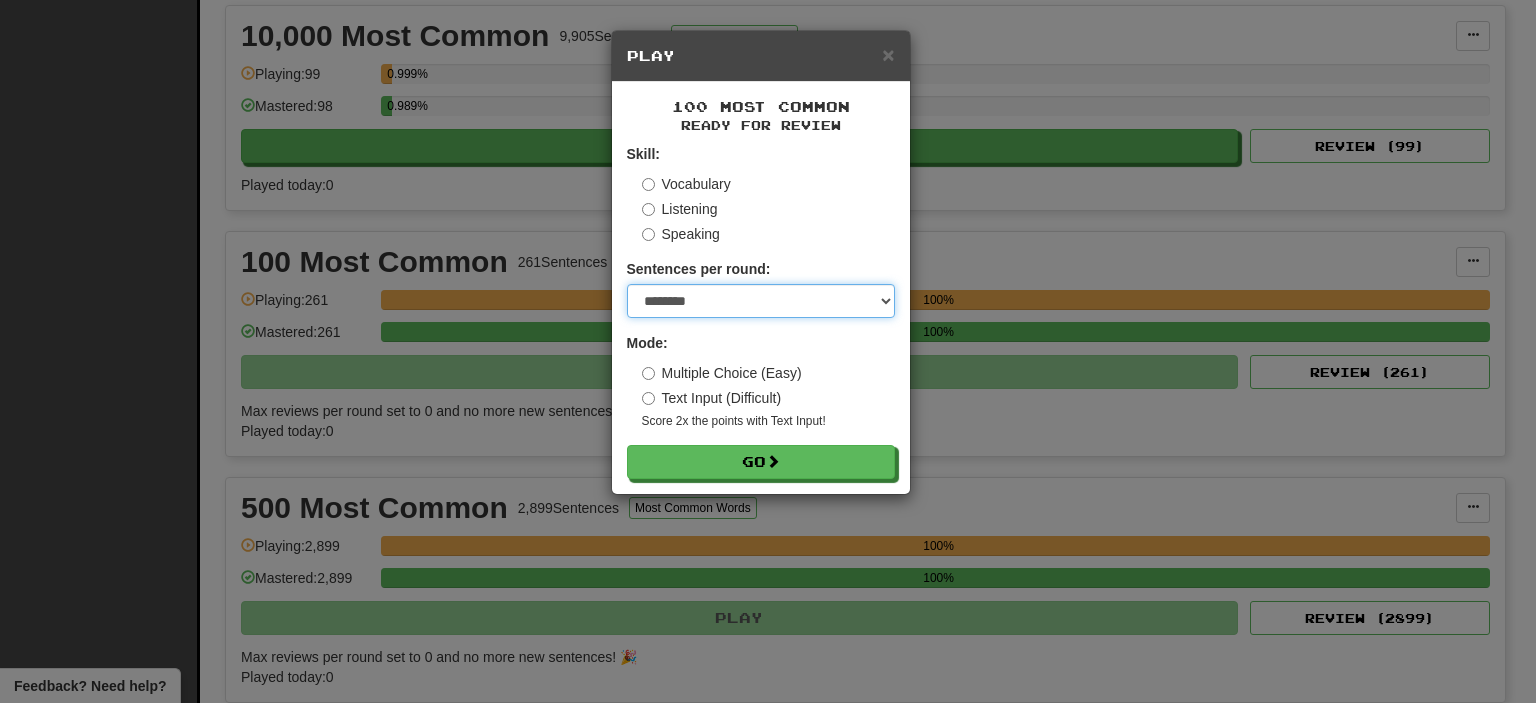 click on "* ** ** ** ** ** *** ********" at bounding box center (761, 301) 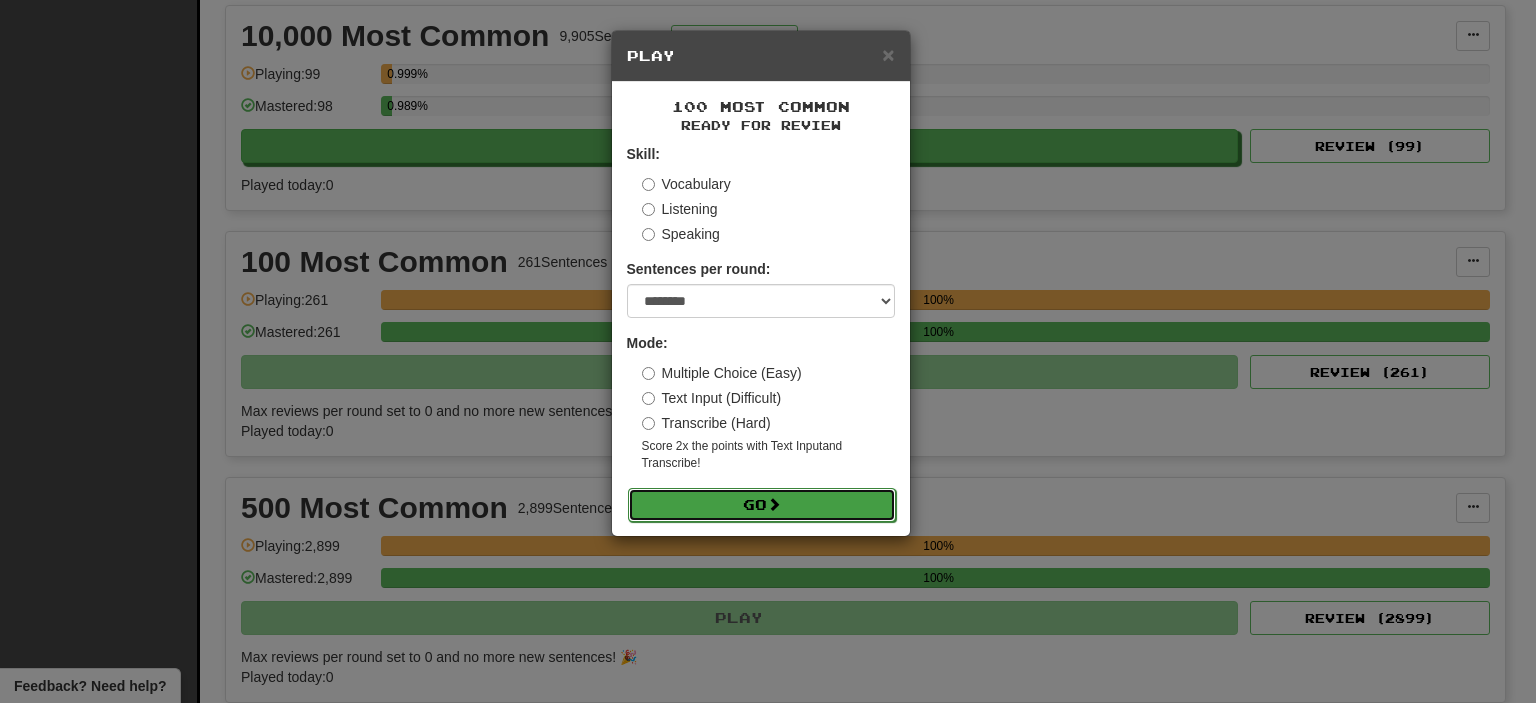 click on "Go" at bounding box center [762, 505] 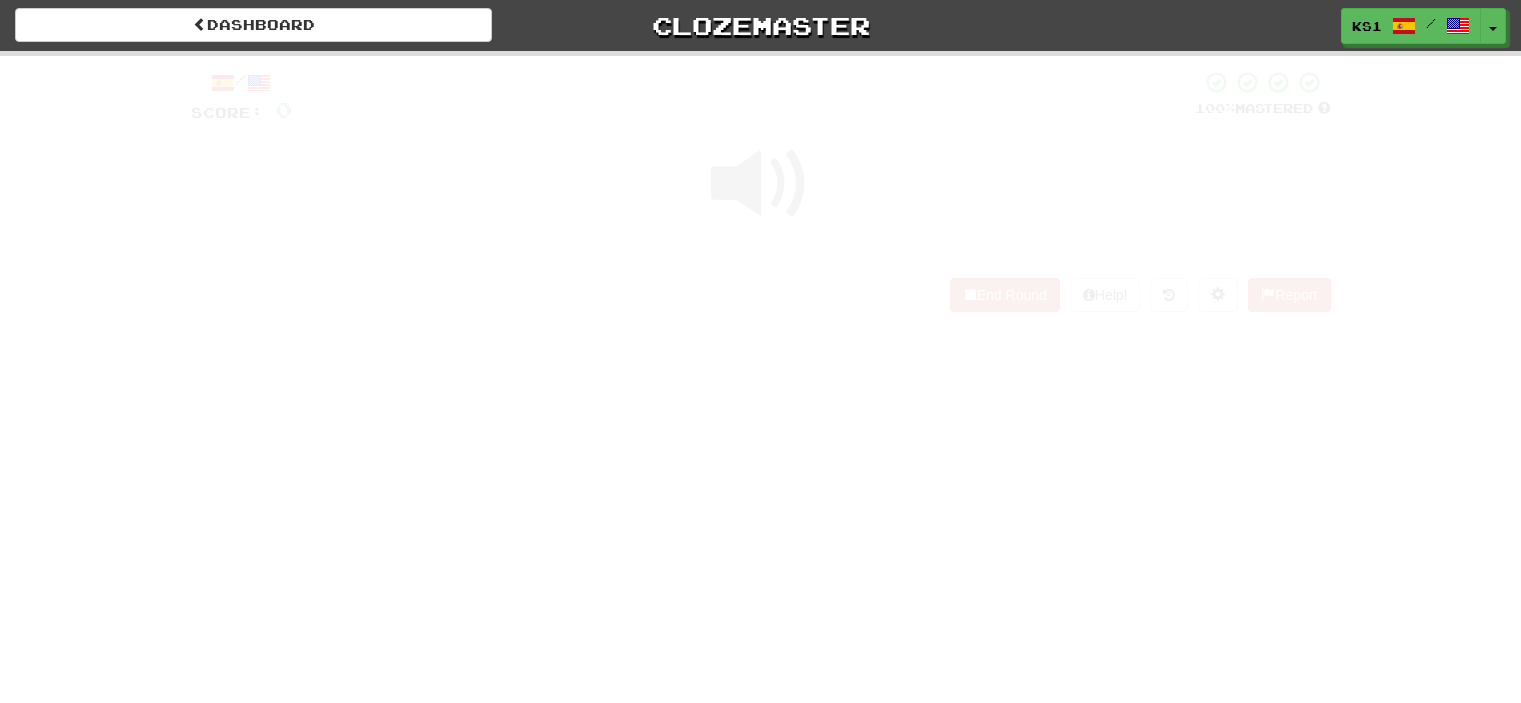 scroll, scrollTop: 0, scrollLeft: 0, axis: both 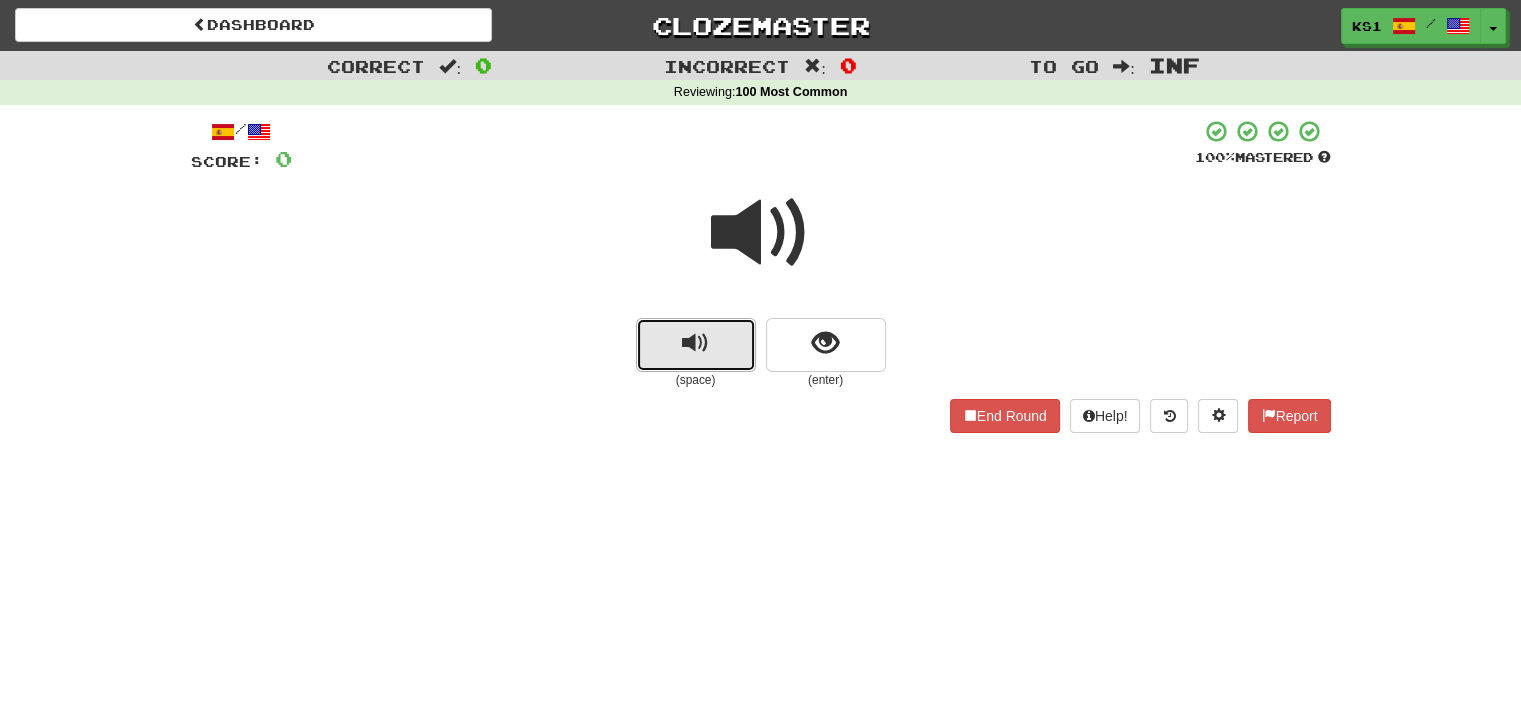 click at bounding box center (695, 343) 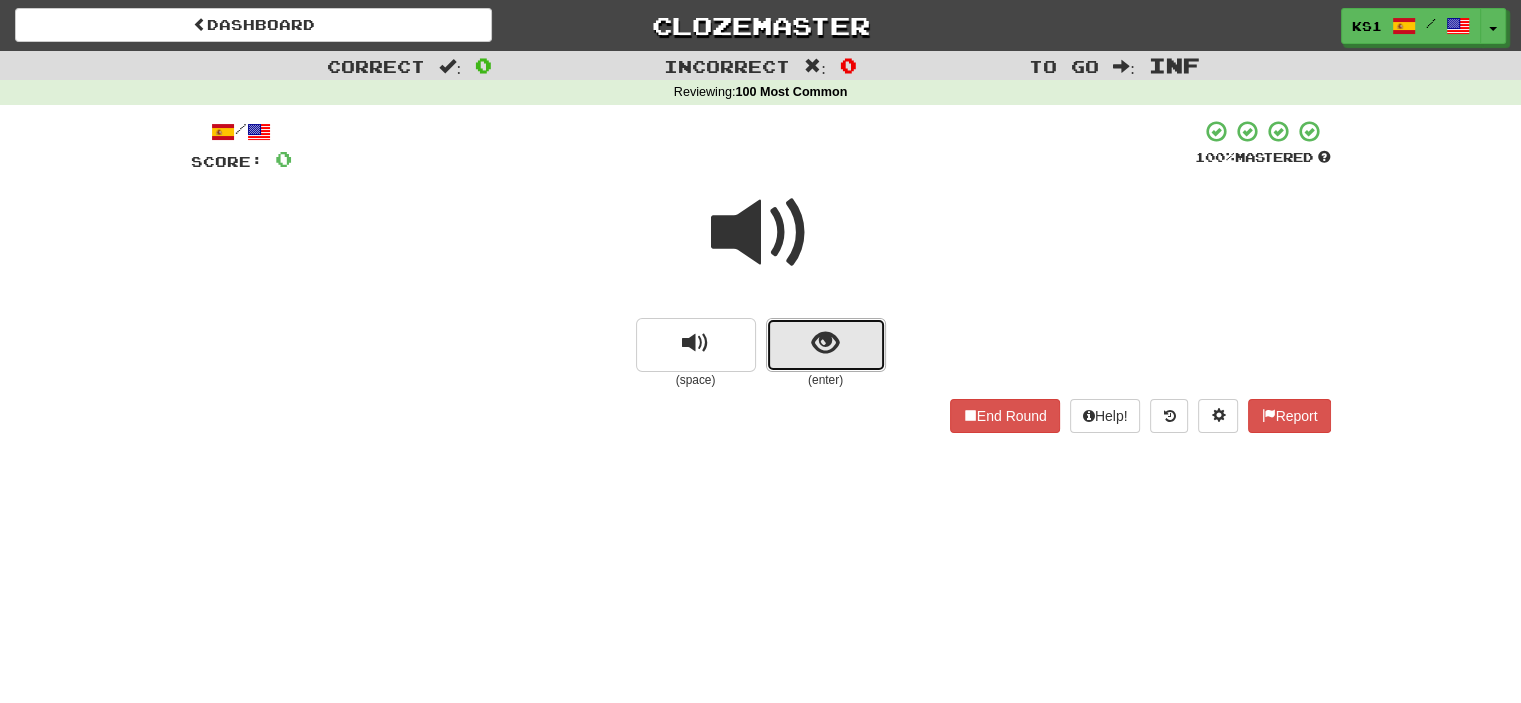 click at bounding box center [826, 345] 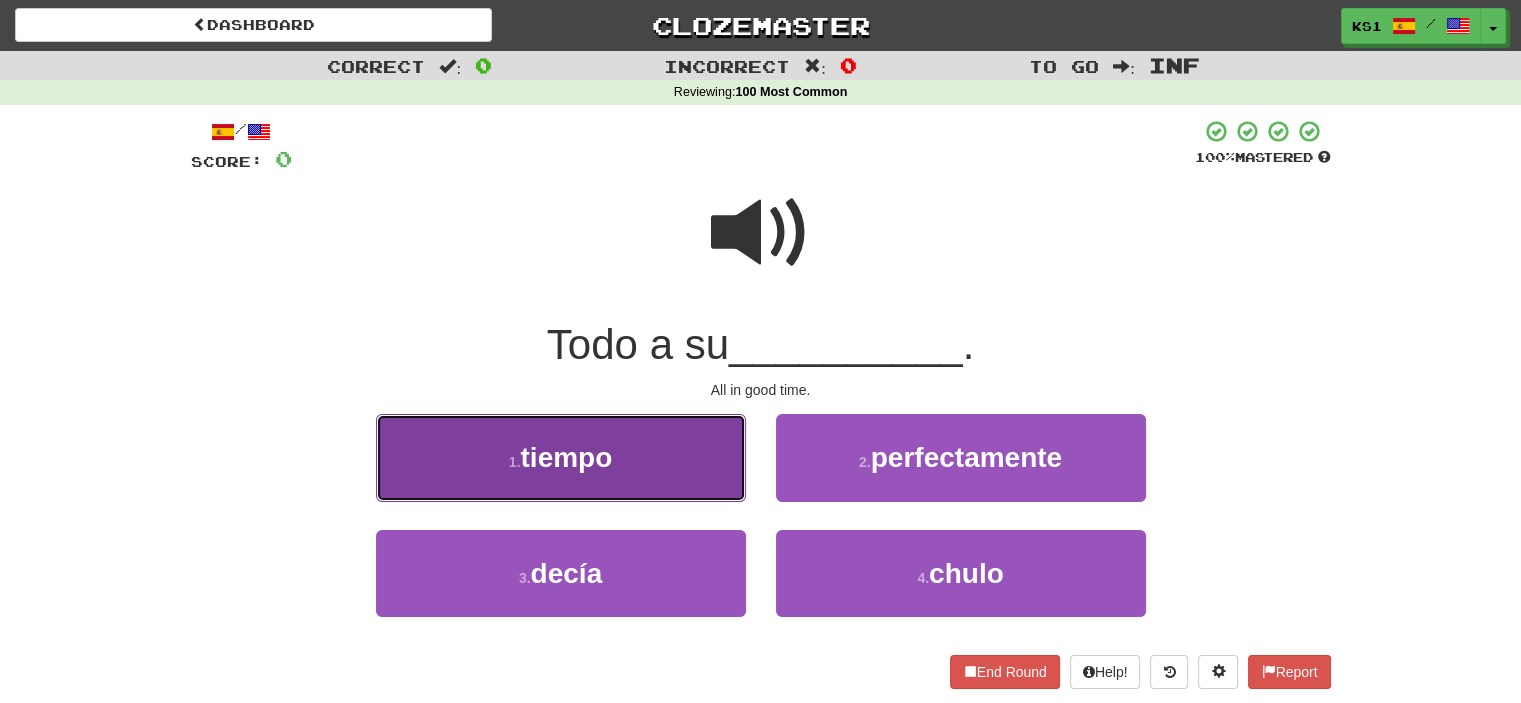click on "tiempo" at bounding box center [566, 457] 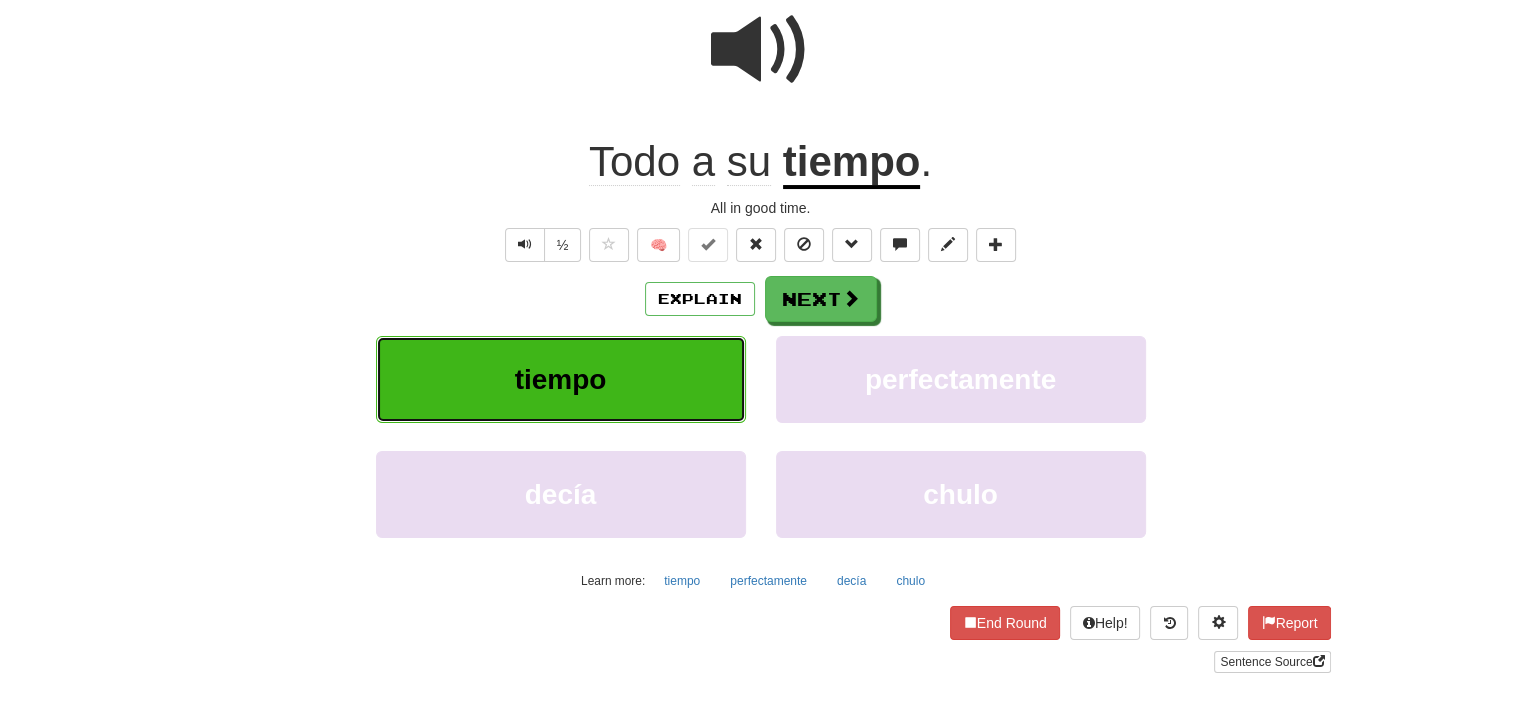 scroll, scrollTop: 200, scrollLeft: 0, axis: vertical 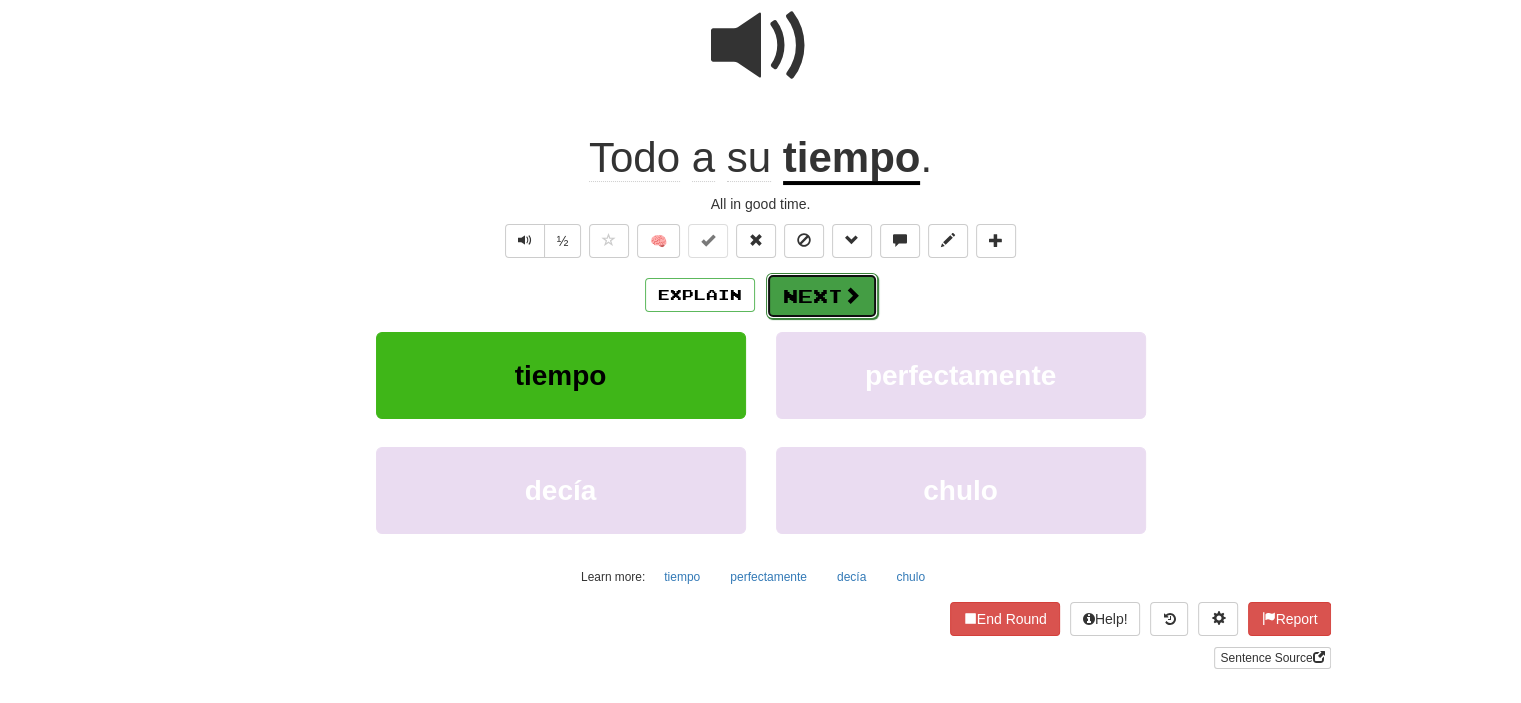 click on "Next" at bounding box center (822, 296) 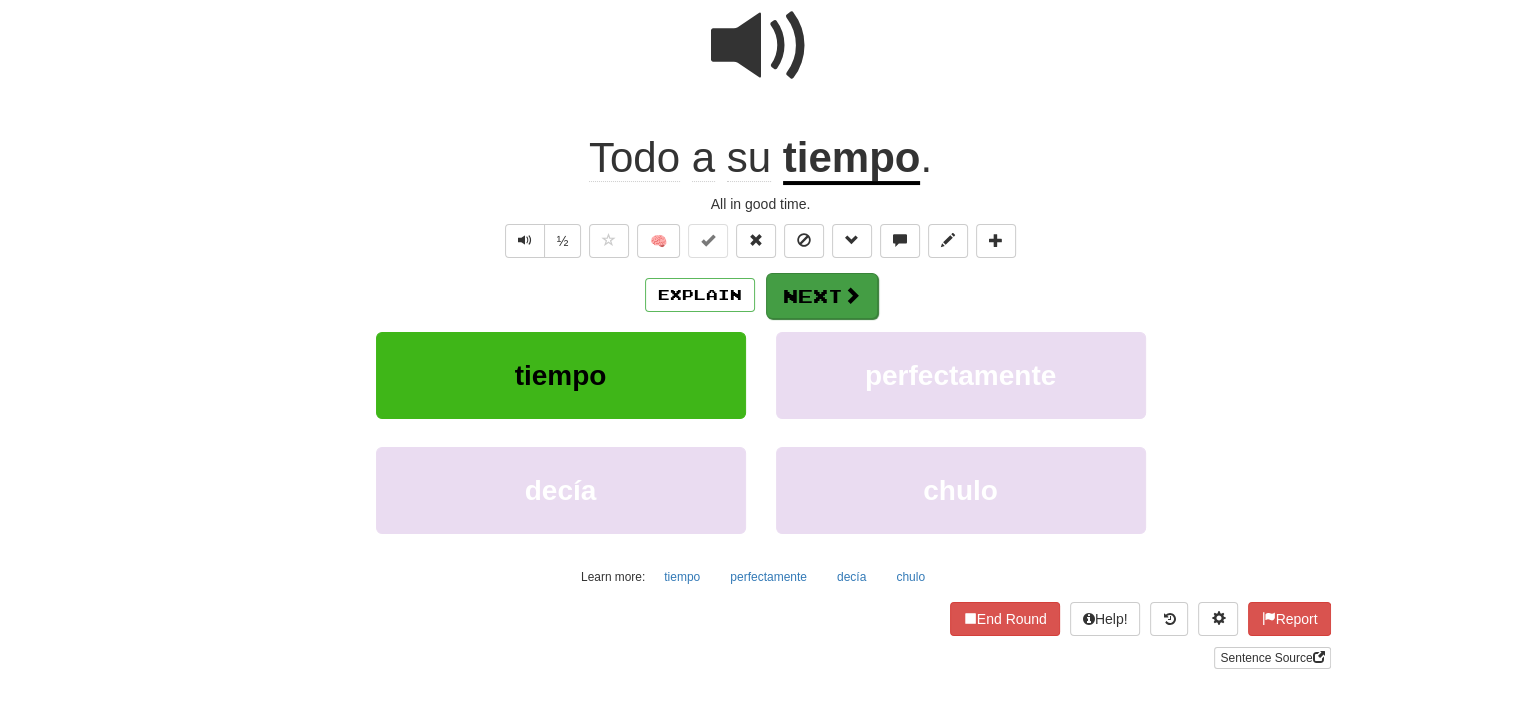 scroll, scrollTop: 0, scrollLeft: 0, axis: both 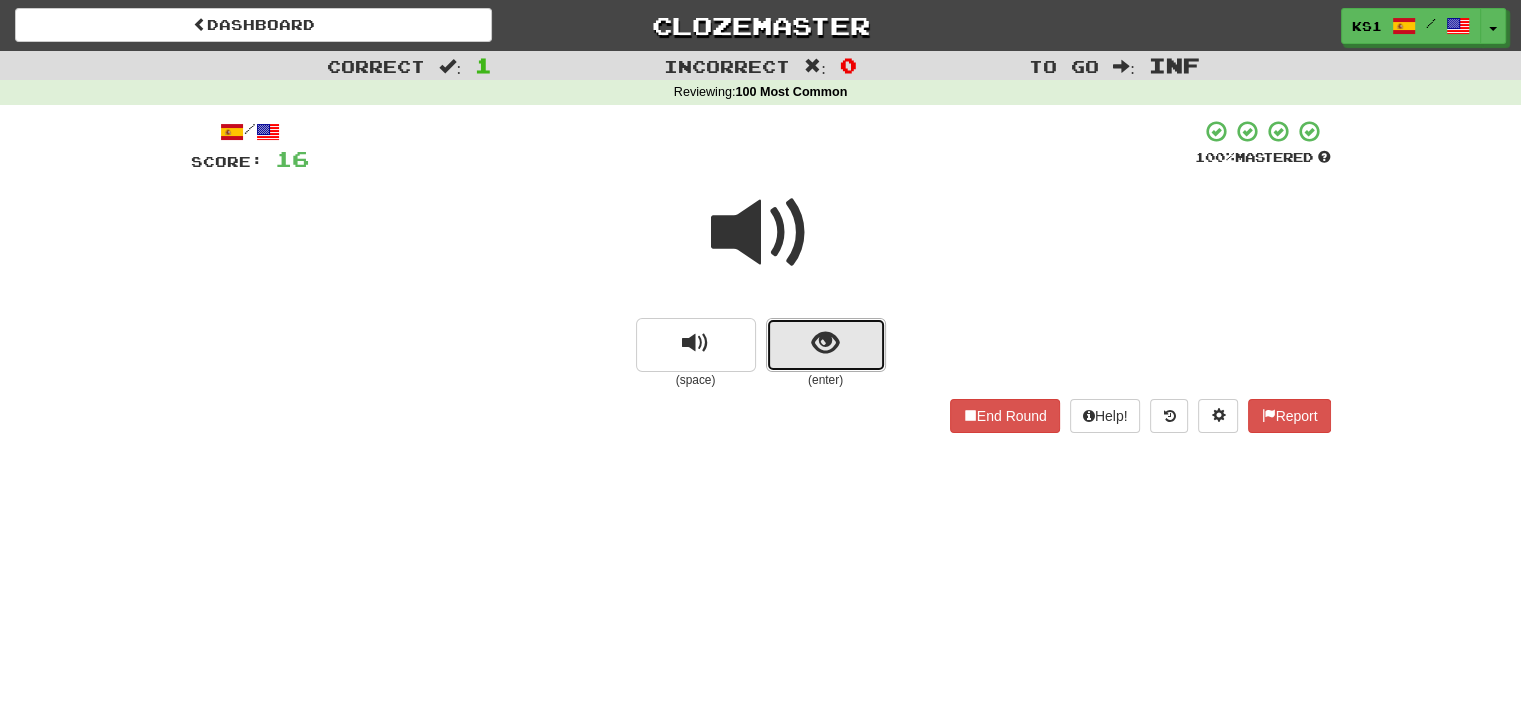 click at bounding box center (825, 343) 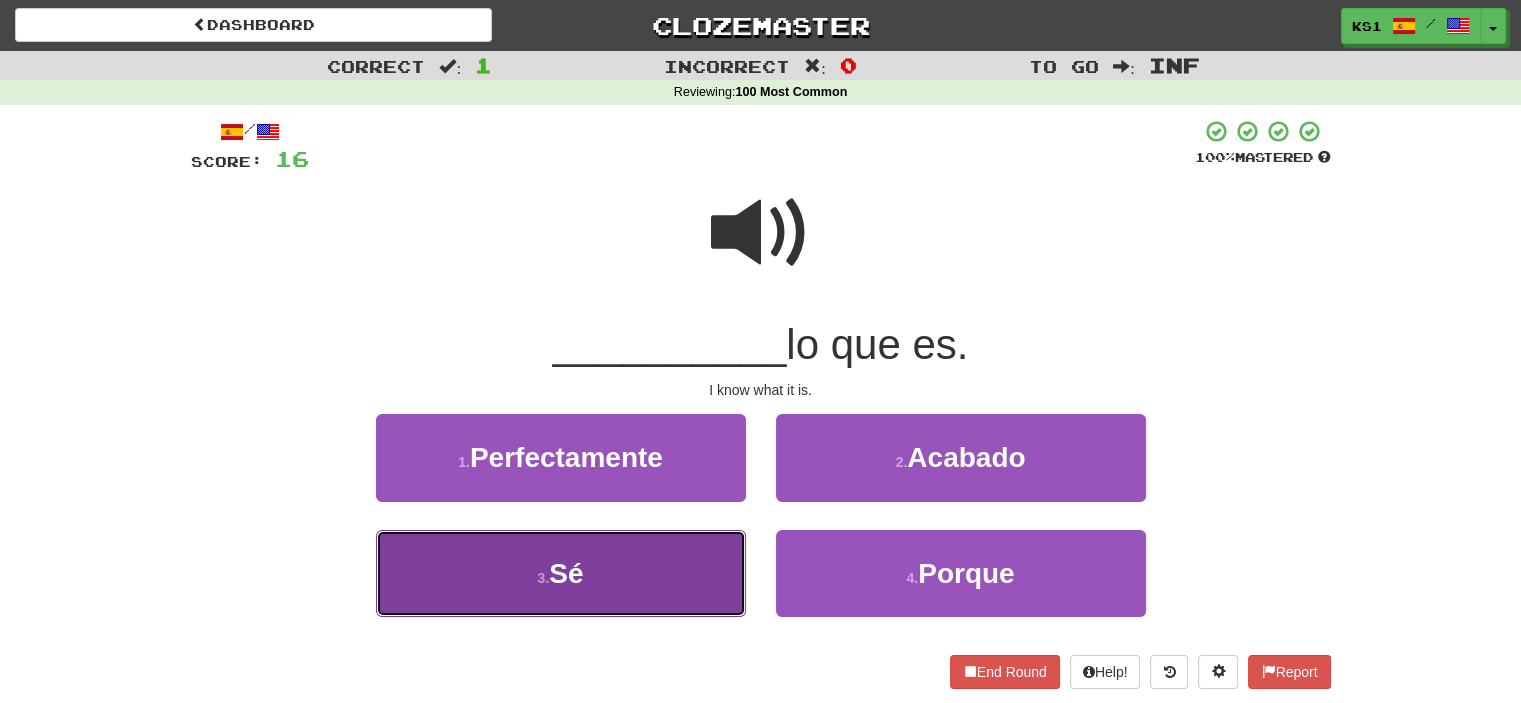 click on "3 .  Sé" at bounding box center [561, 573] 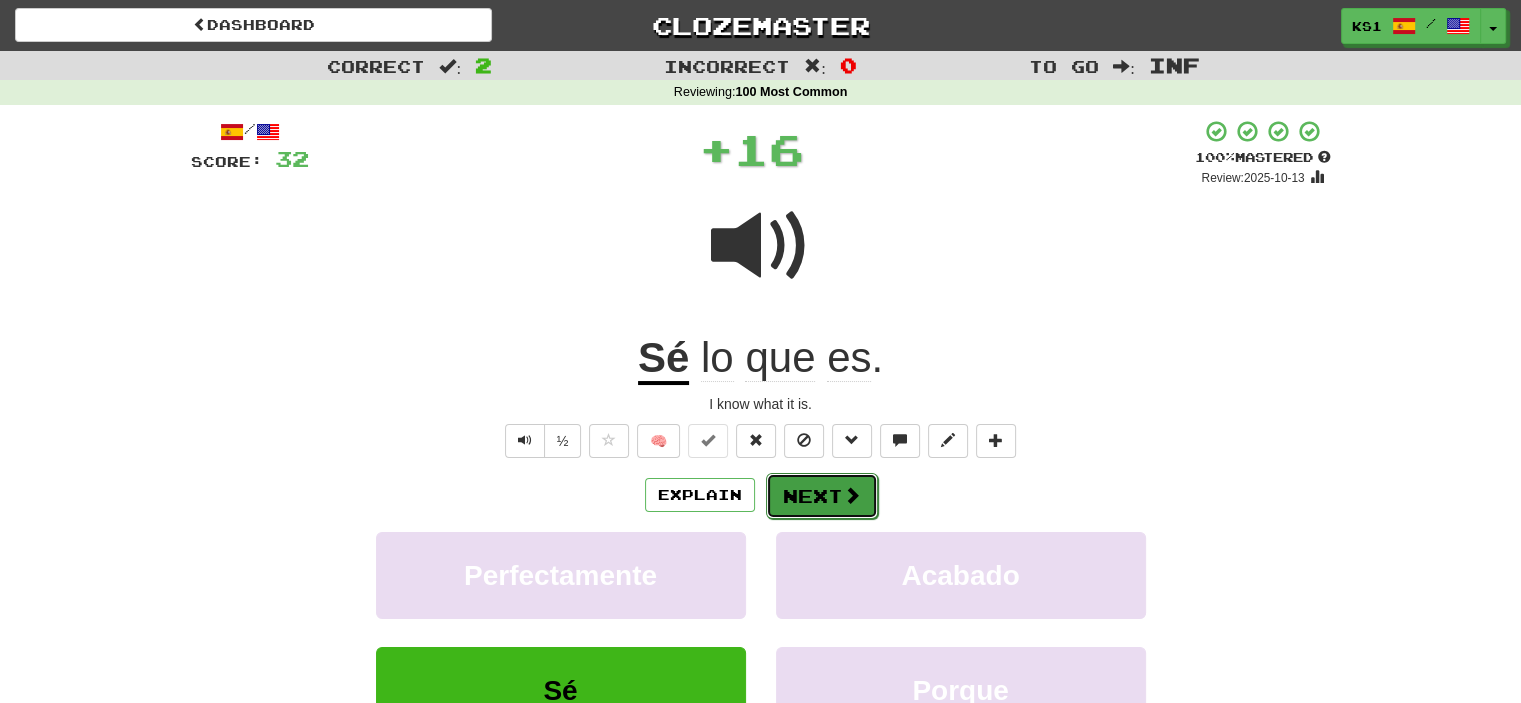 click on "Next" at bounding box center [822, 496] 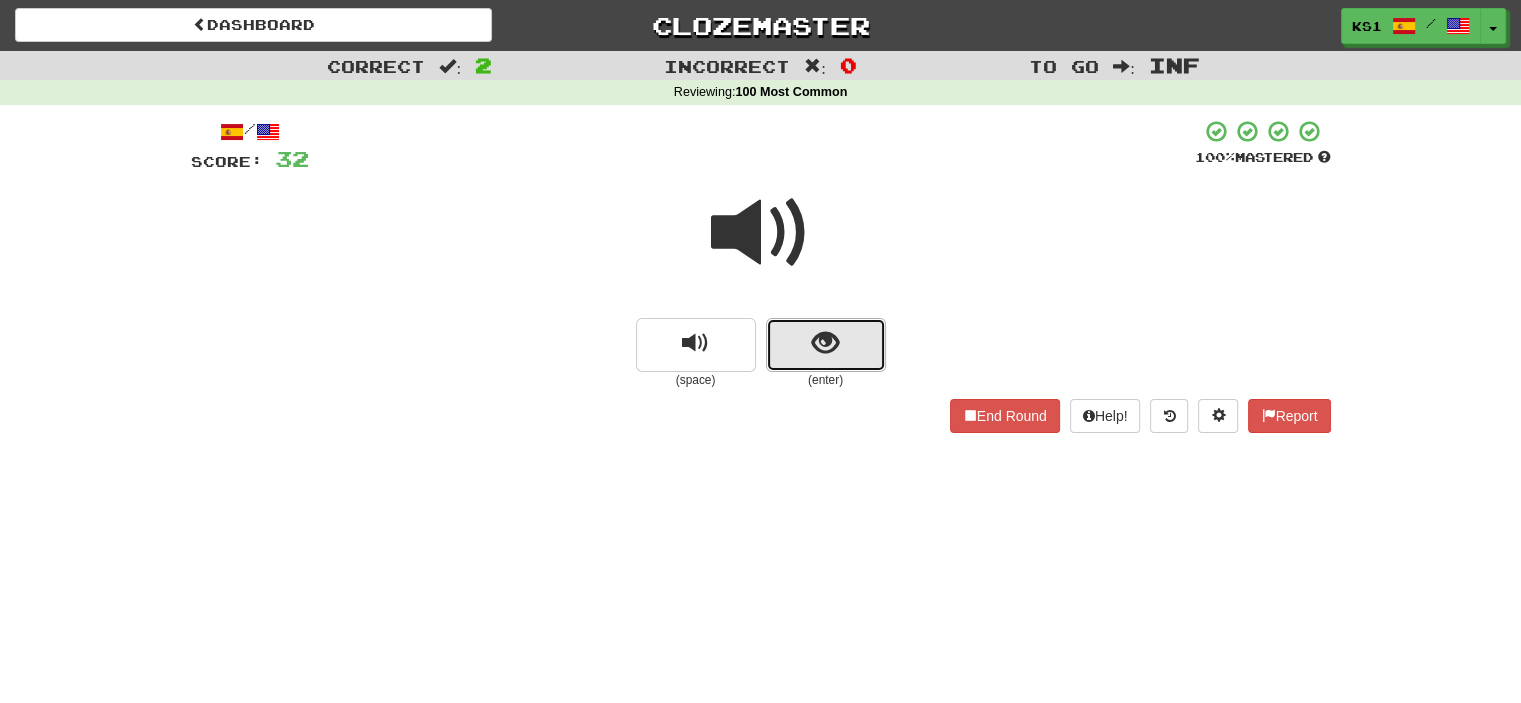 click at bounding box center [825, 343] 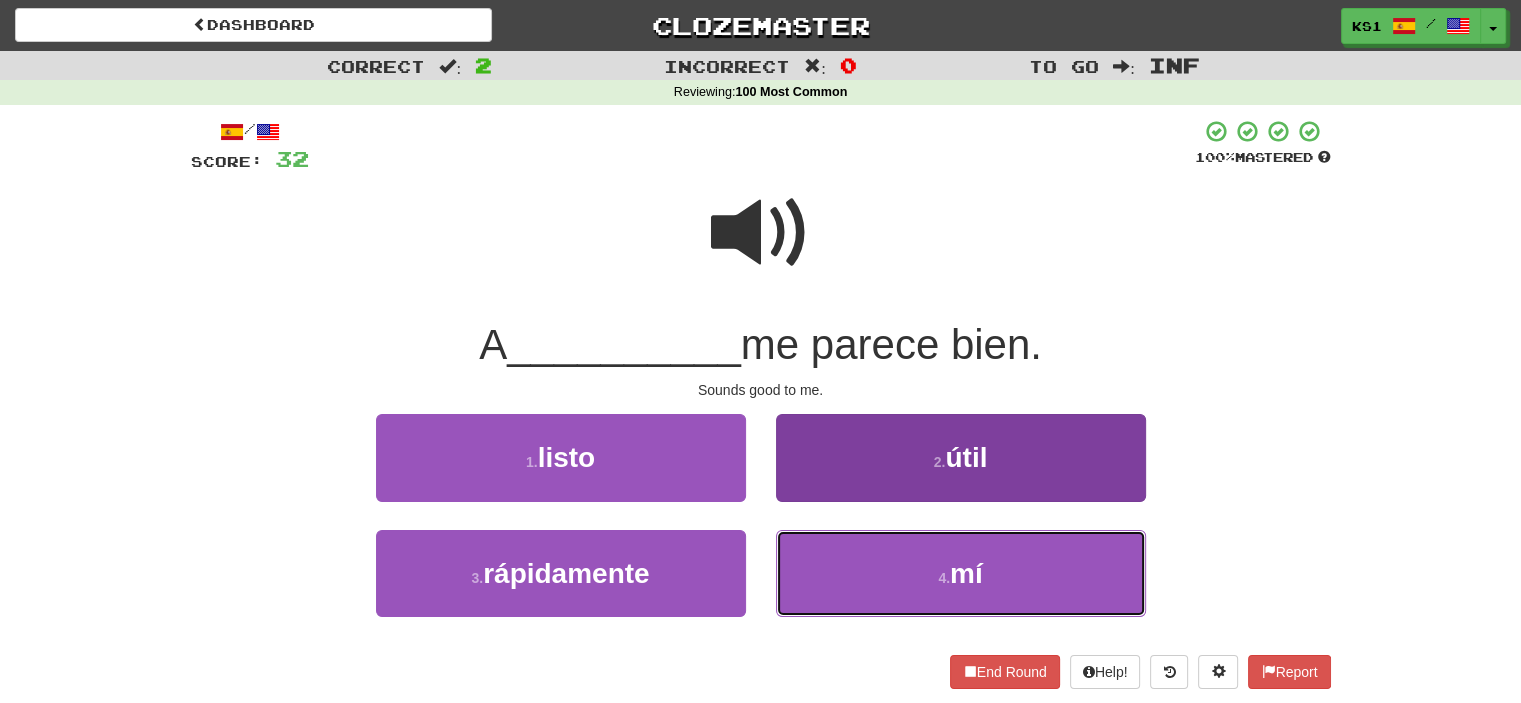 click on "4 .  mí" at bounding box center (961, 573) 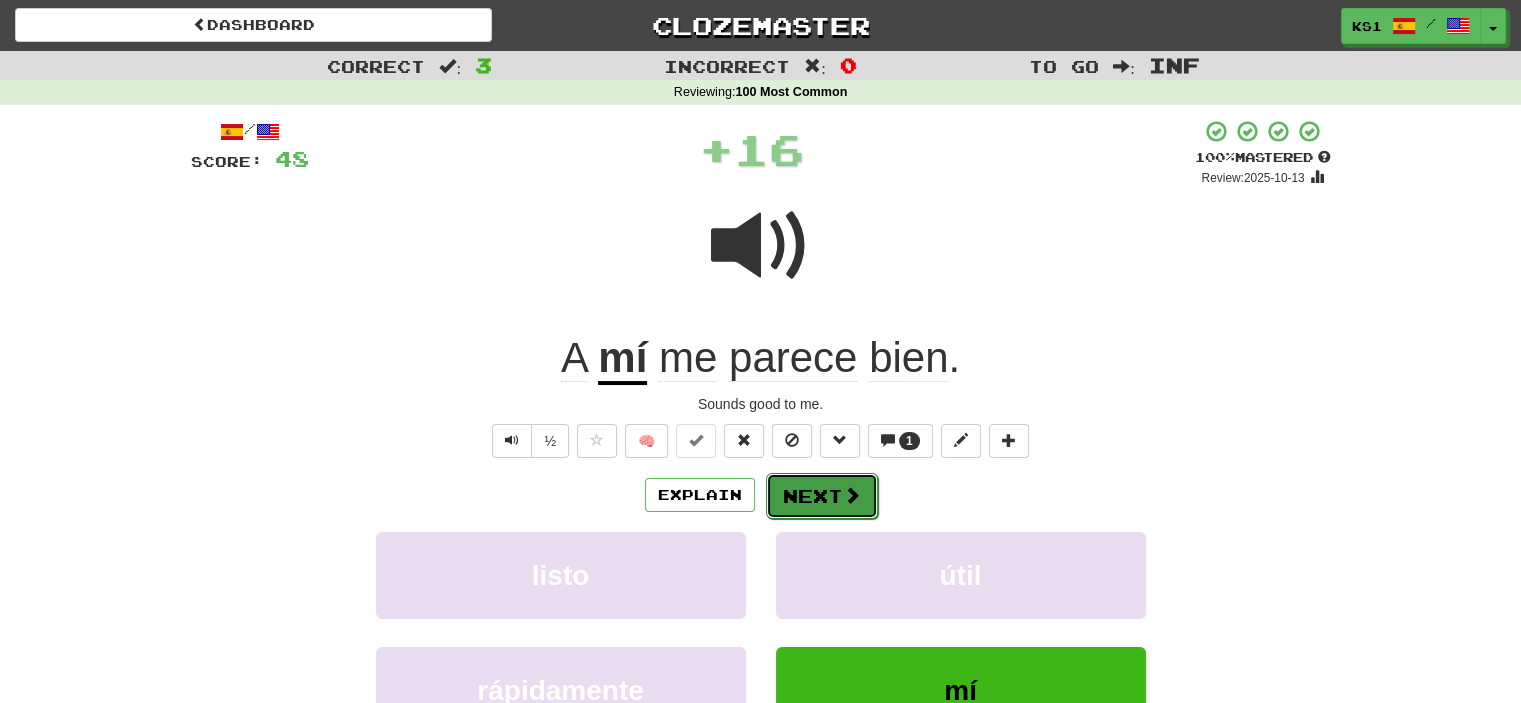 click on "Next" at bounding box center (822, 496) 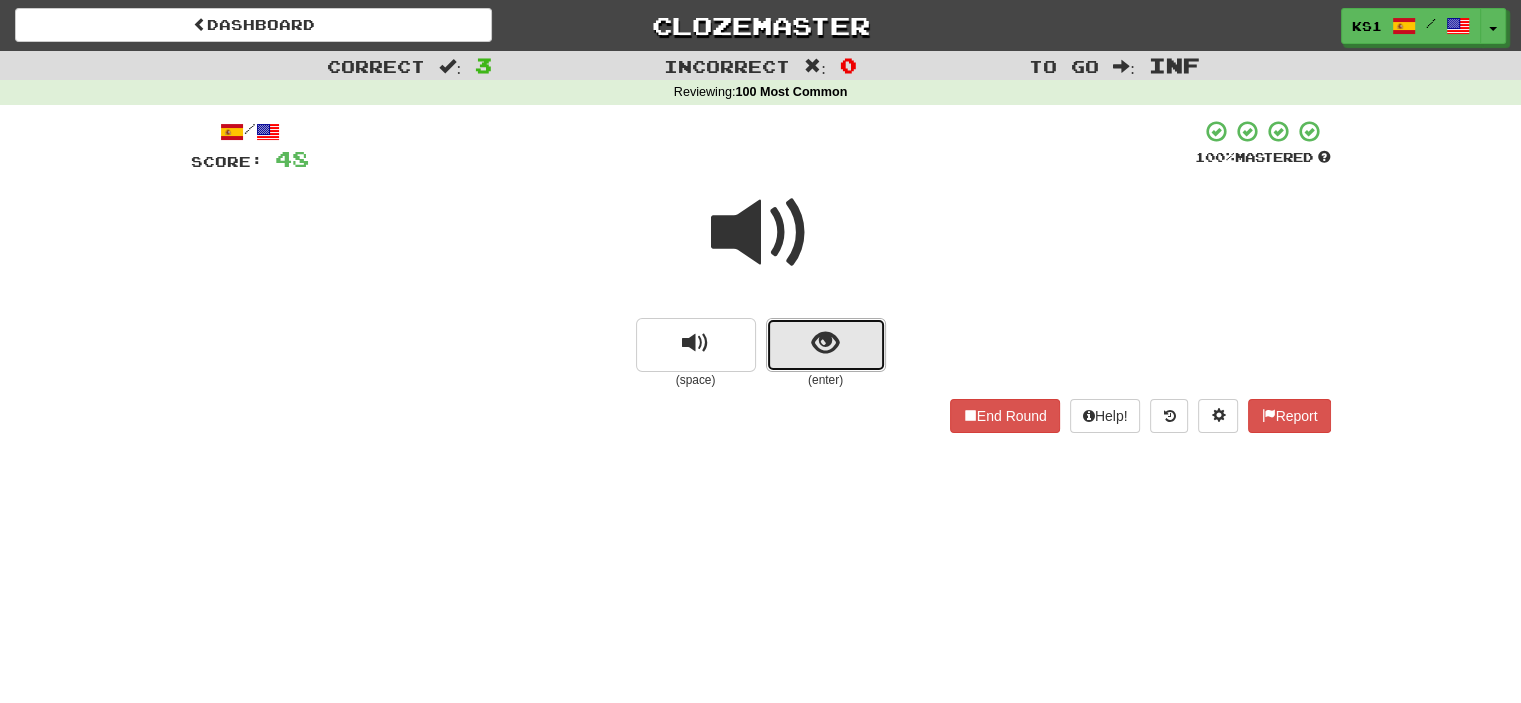 click at bounding box center [826, 345] 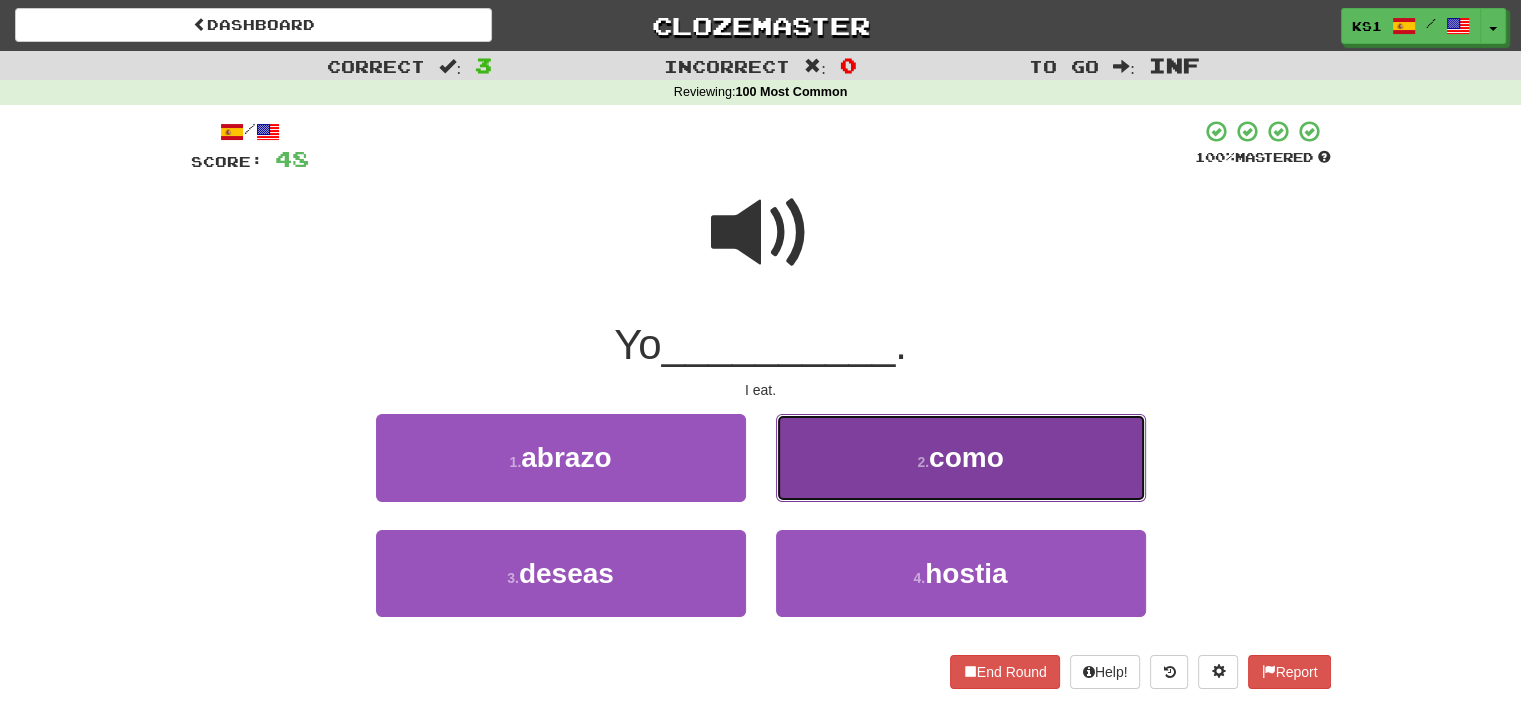 click on "como" at bounding box center (966, 457) 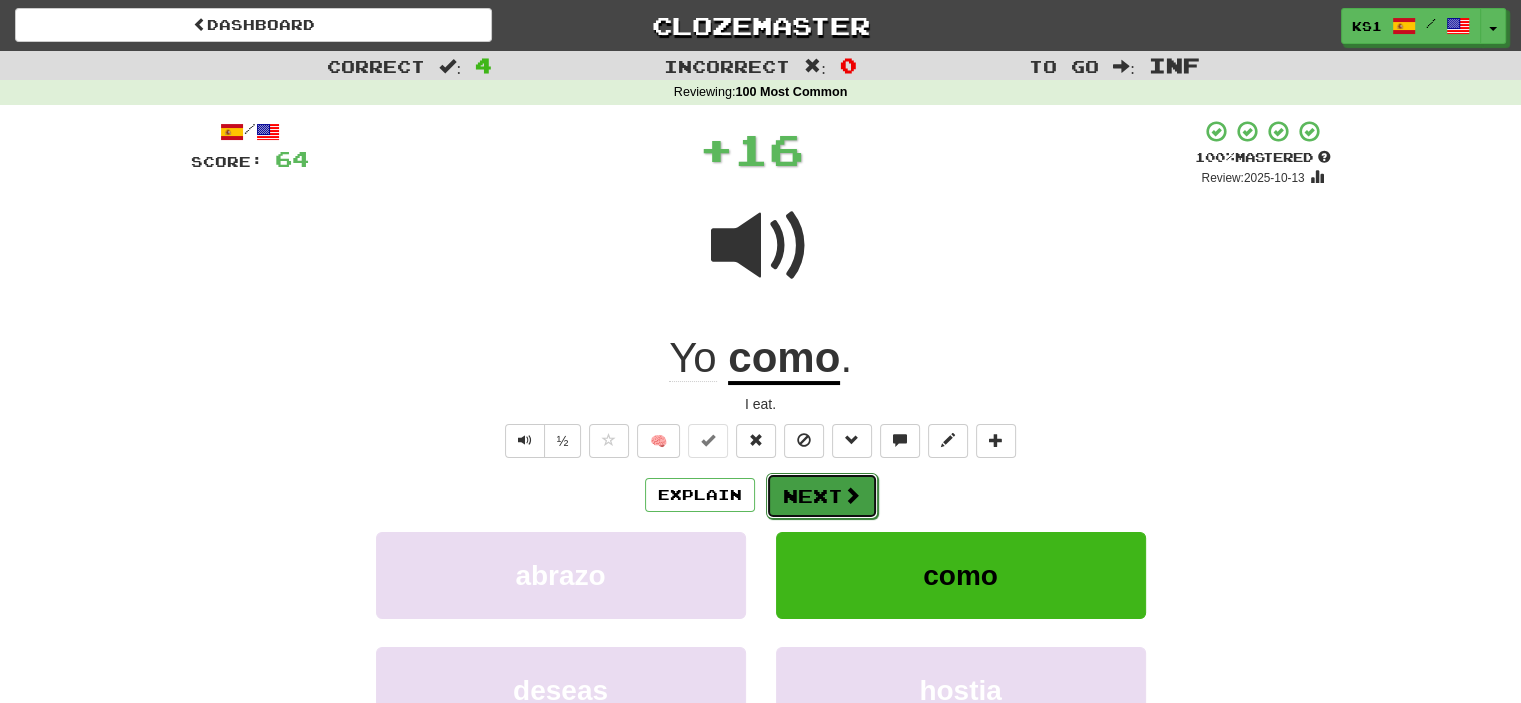 click at bounding box center (852, 495) 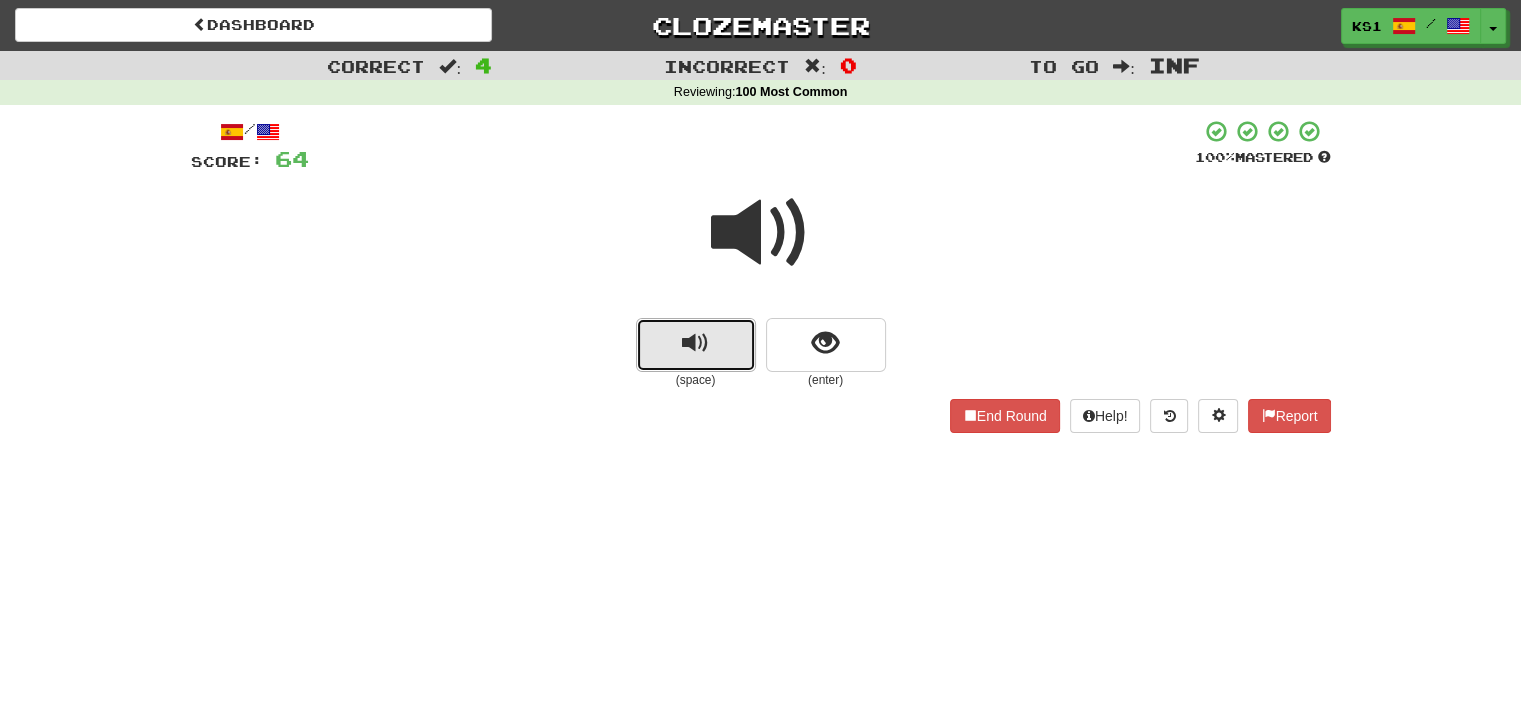 click at bounding box center (696, 345) 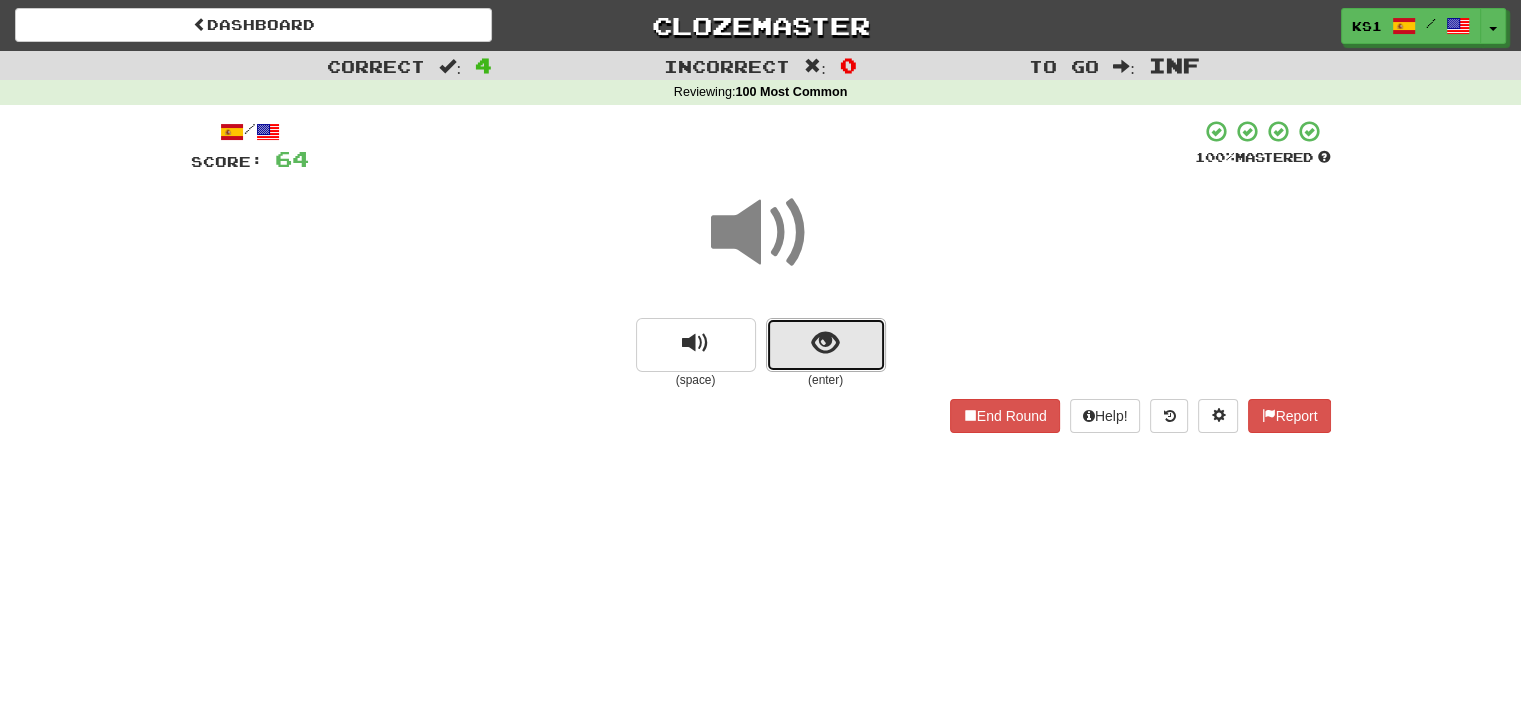 click at bounding box center [825, 343] 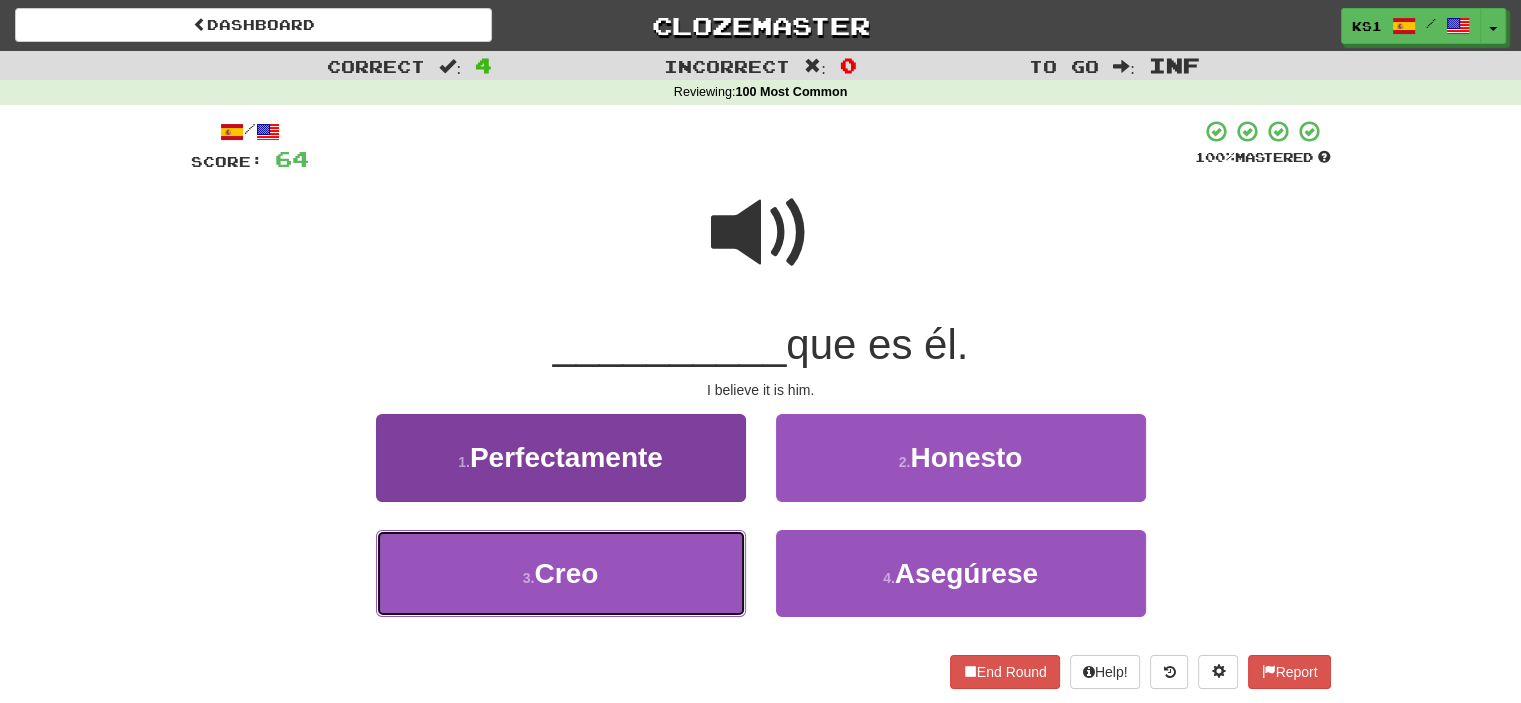 click on "Creo" at bounding box center (566, 573) 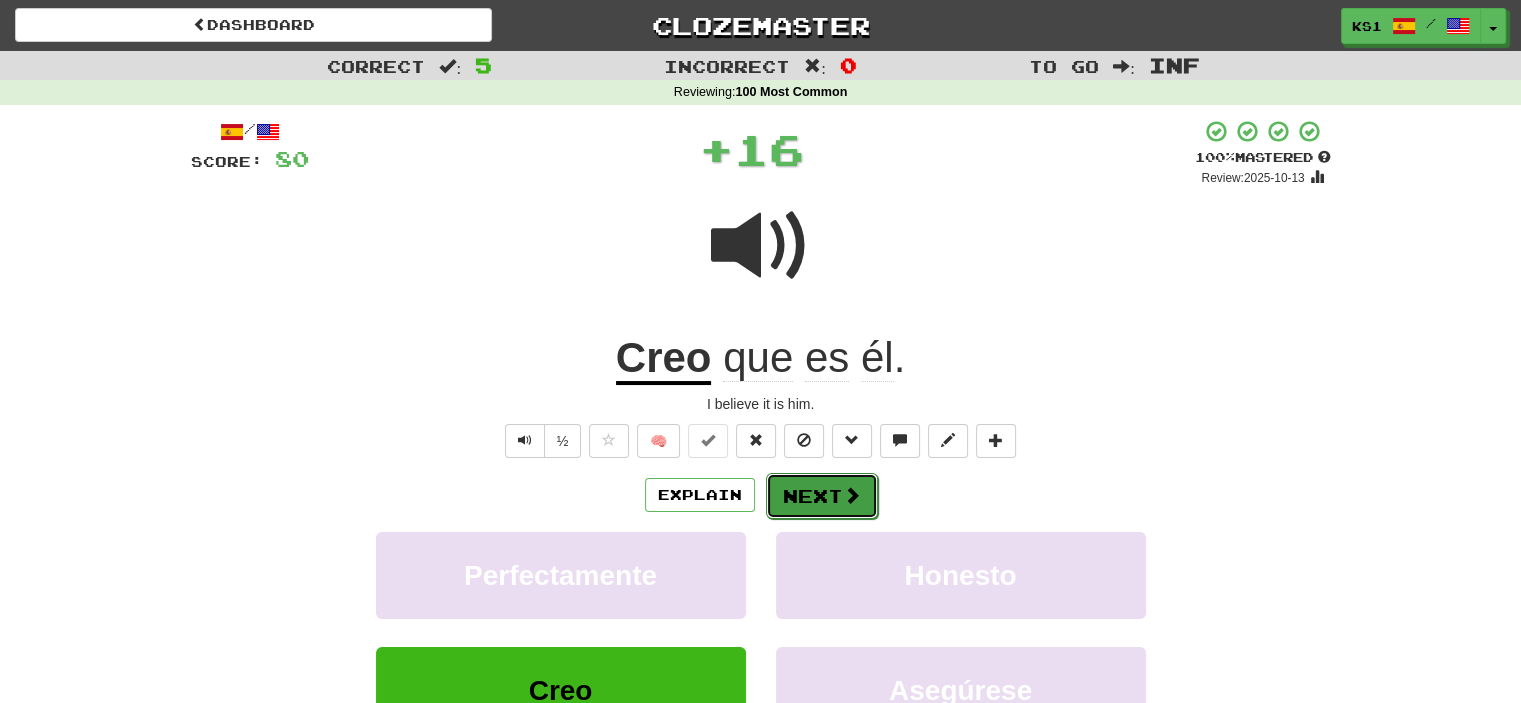 click at bounding box center [852, 495] 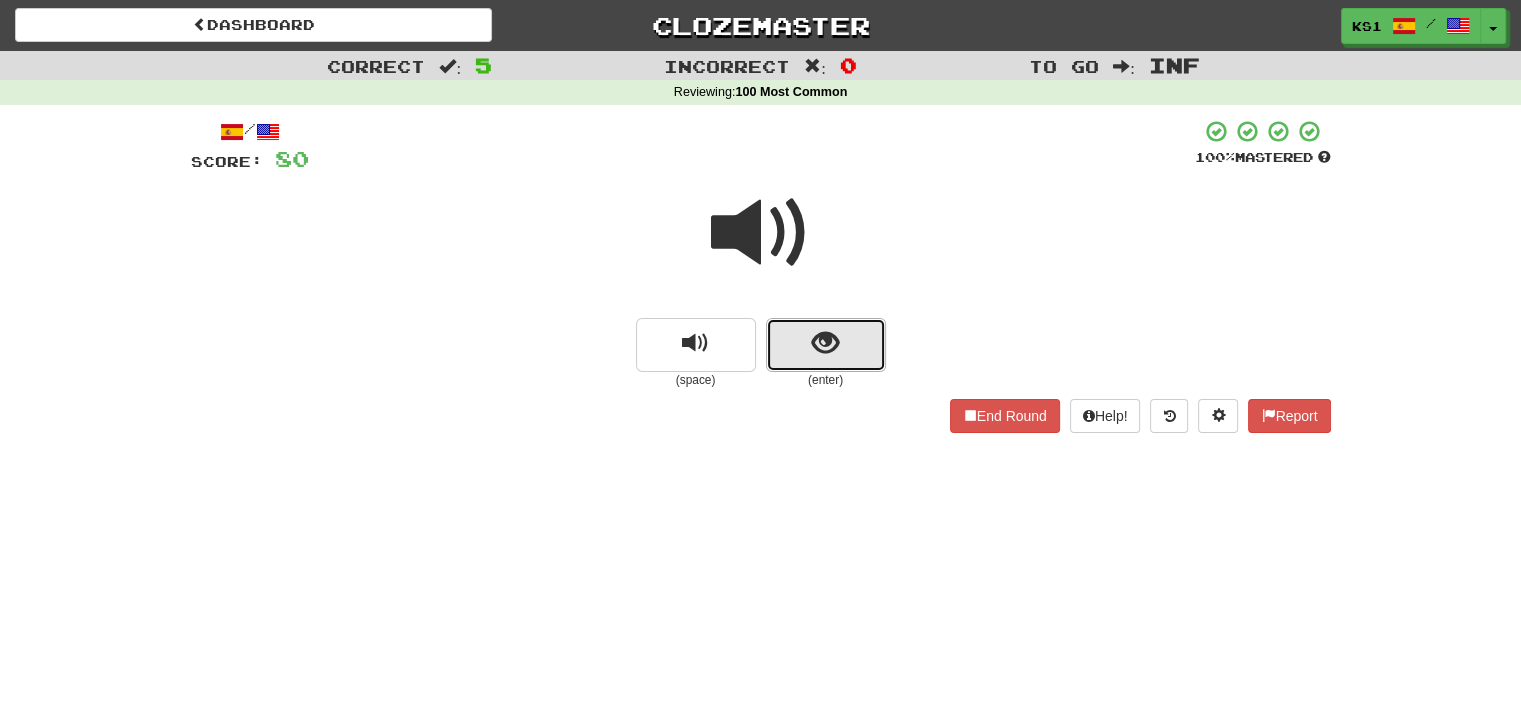click at bounding box center [825, 343] 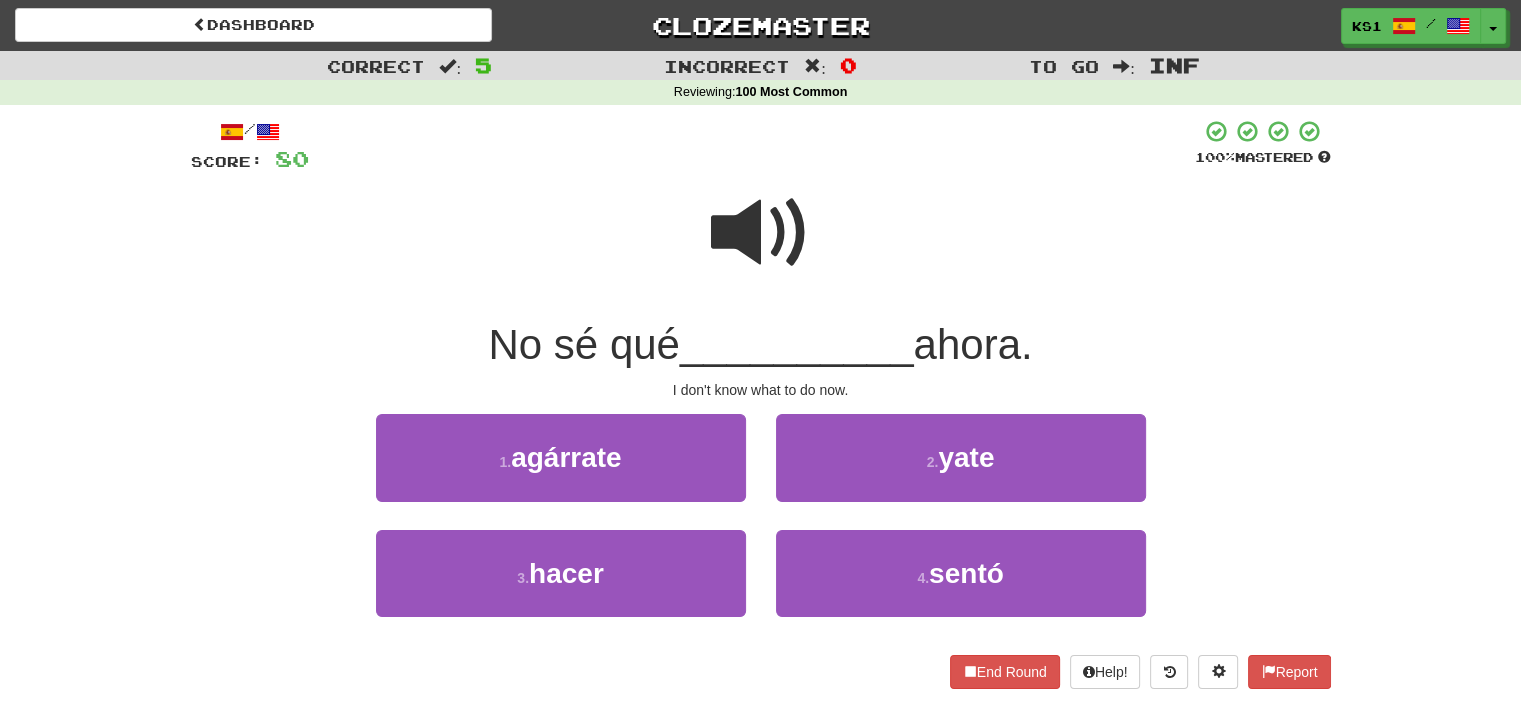 click at bounding box center (761, 233) 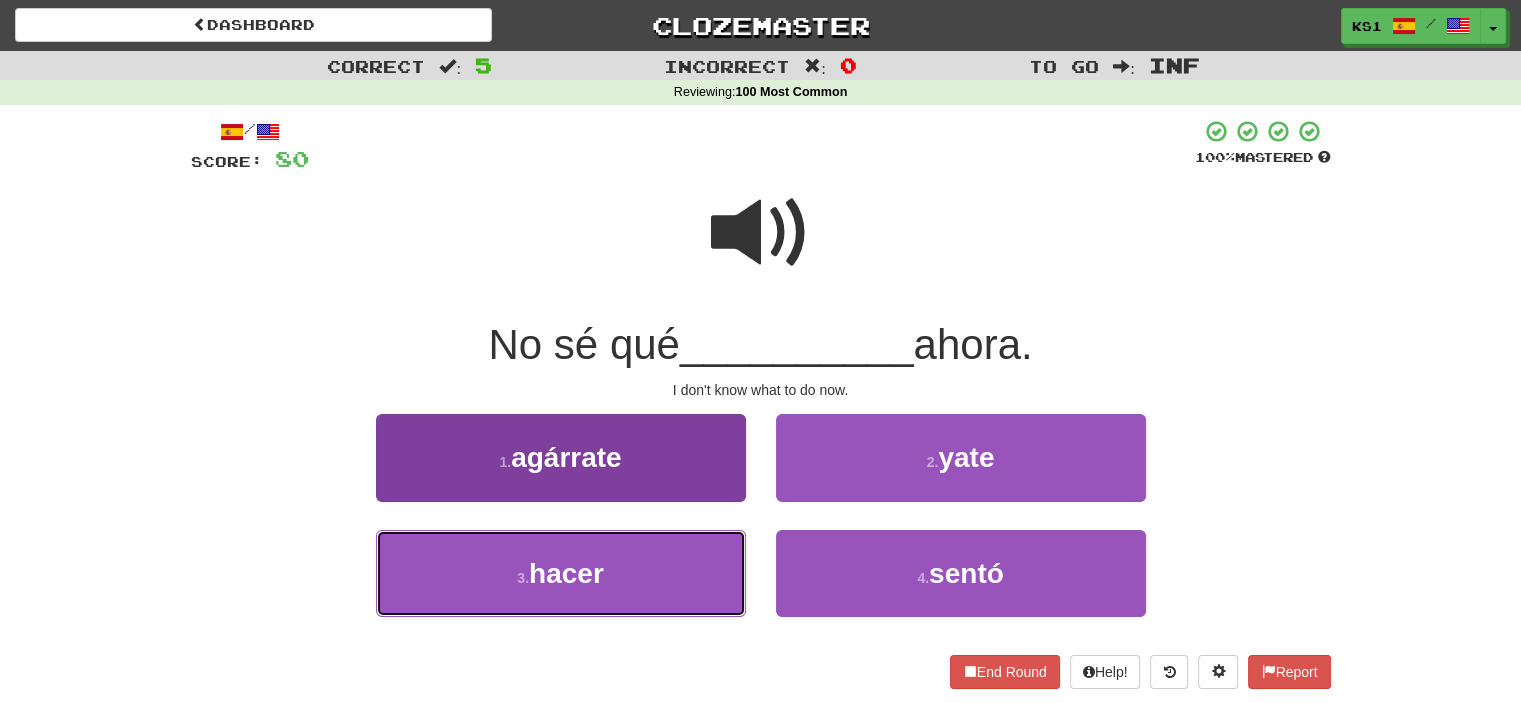 click on "3 .  hacer" at bounding box center (561, 573) 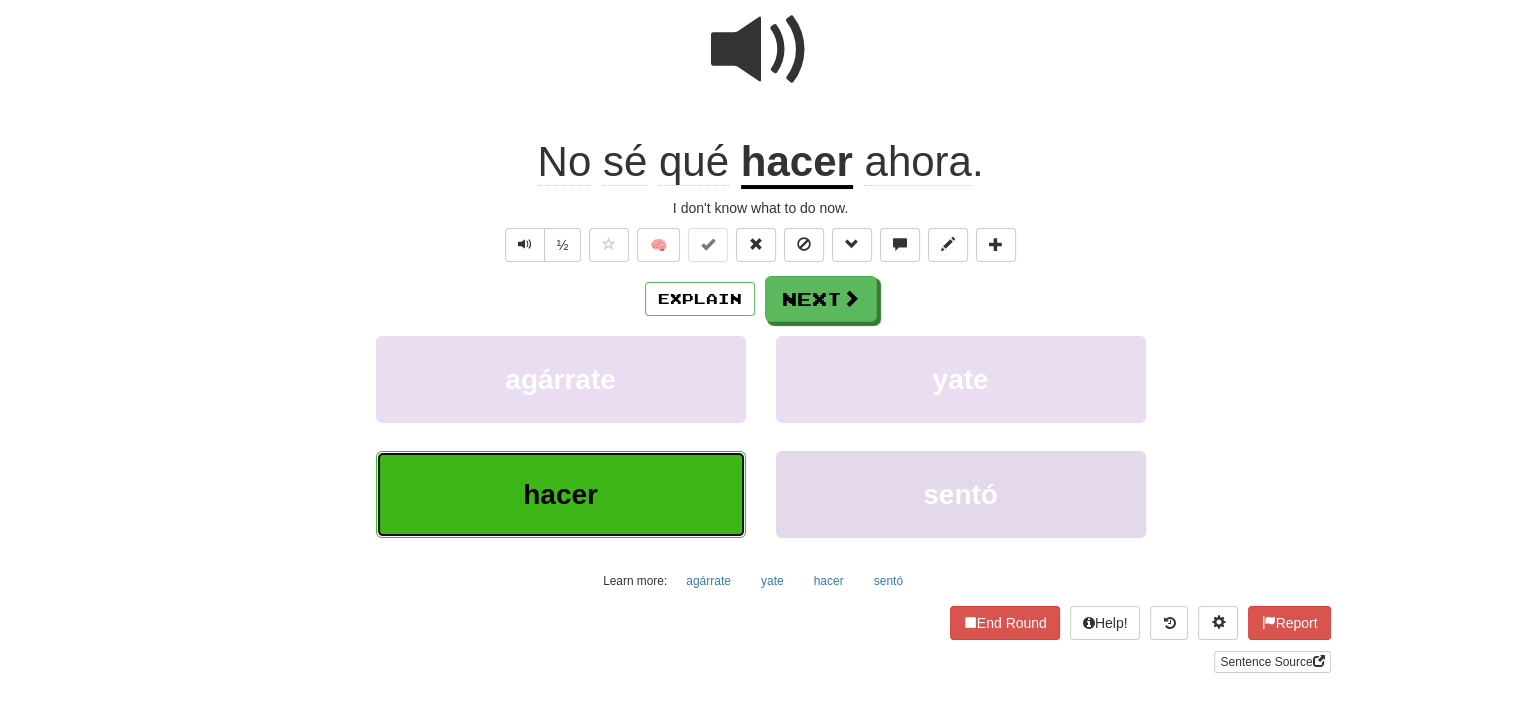 scroll, scrollTop: 200, scrollLeft: 0, axis: vertical 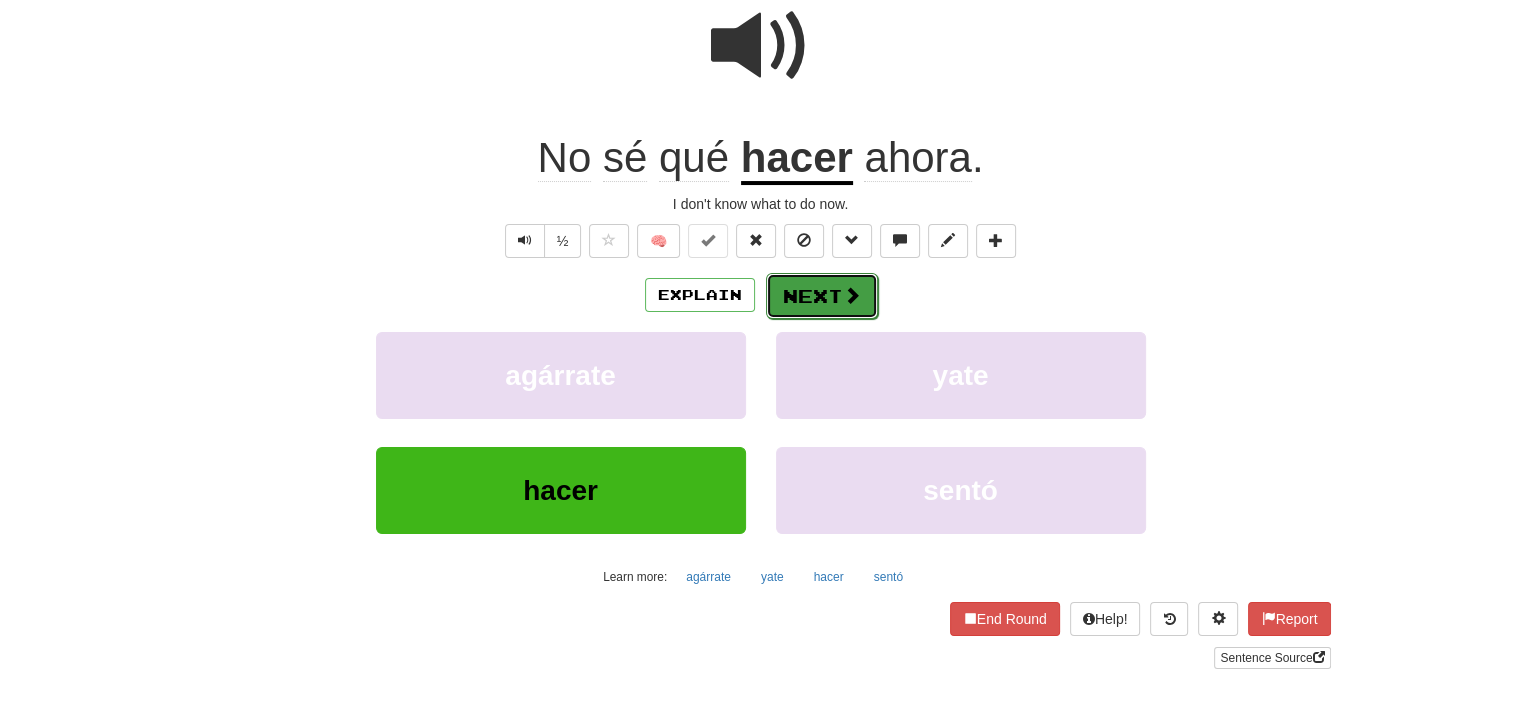 click on "Next" at bounding box center (822, 296) 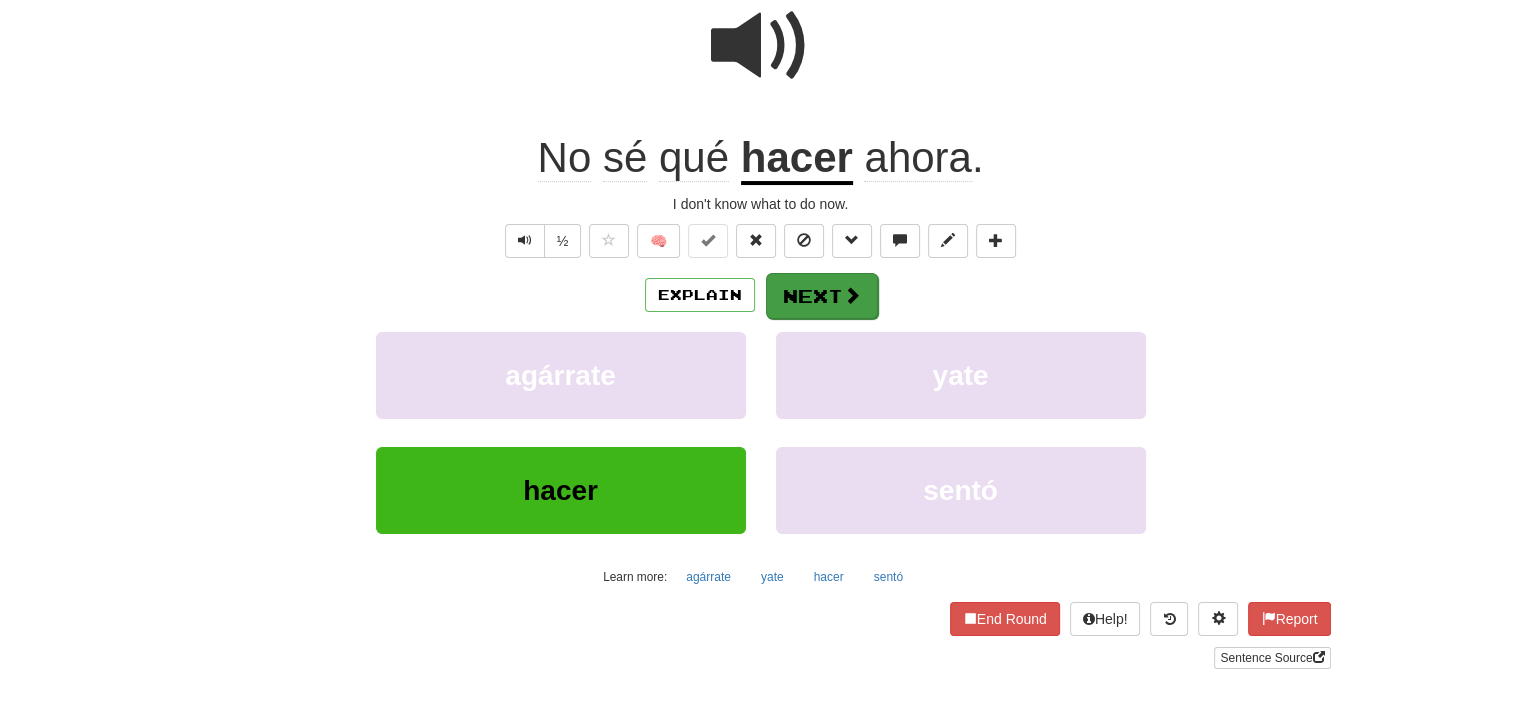 scroll, scrollTop: 0, scrollLeft: 0, axis: both 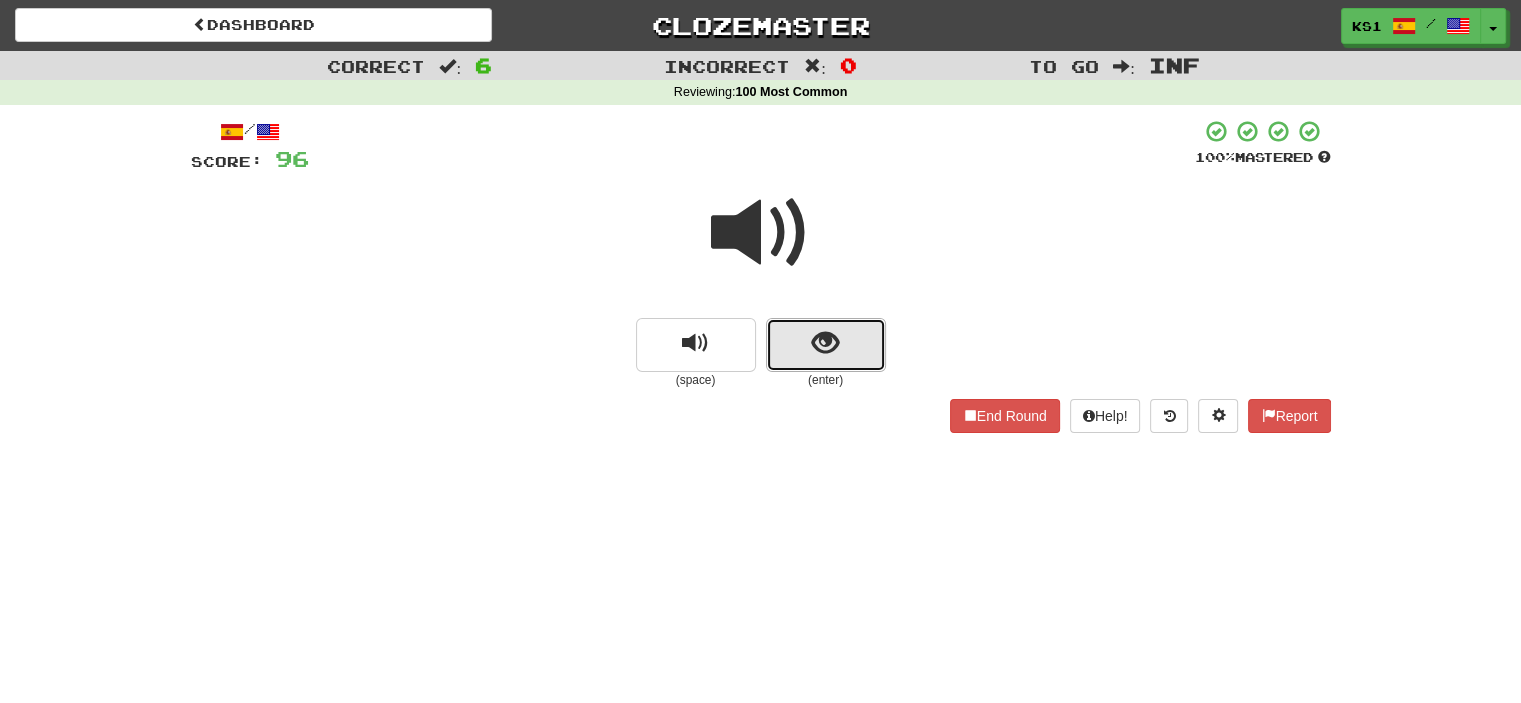 click at bounding box center (825, 343) 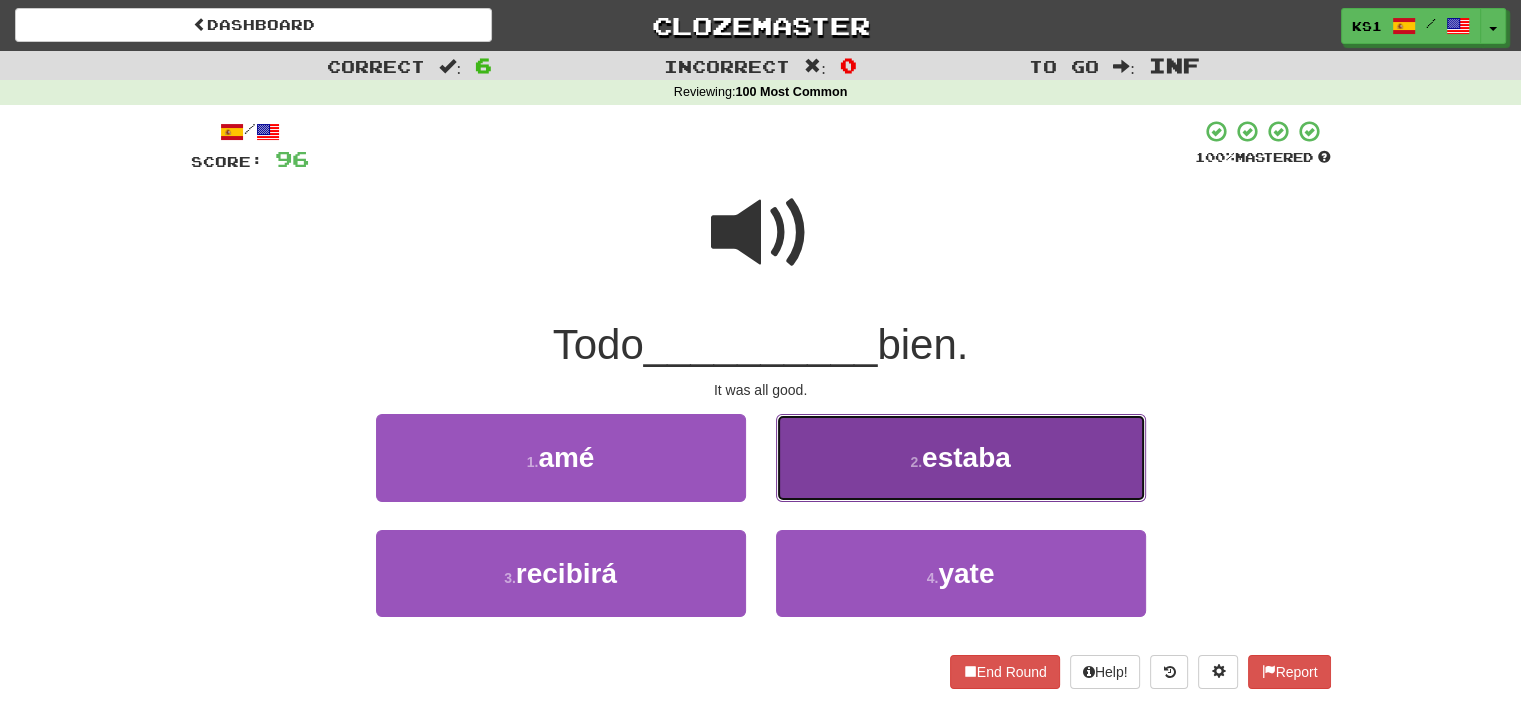 click on "2 .  estaba" at bounding box center [961, 457] 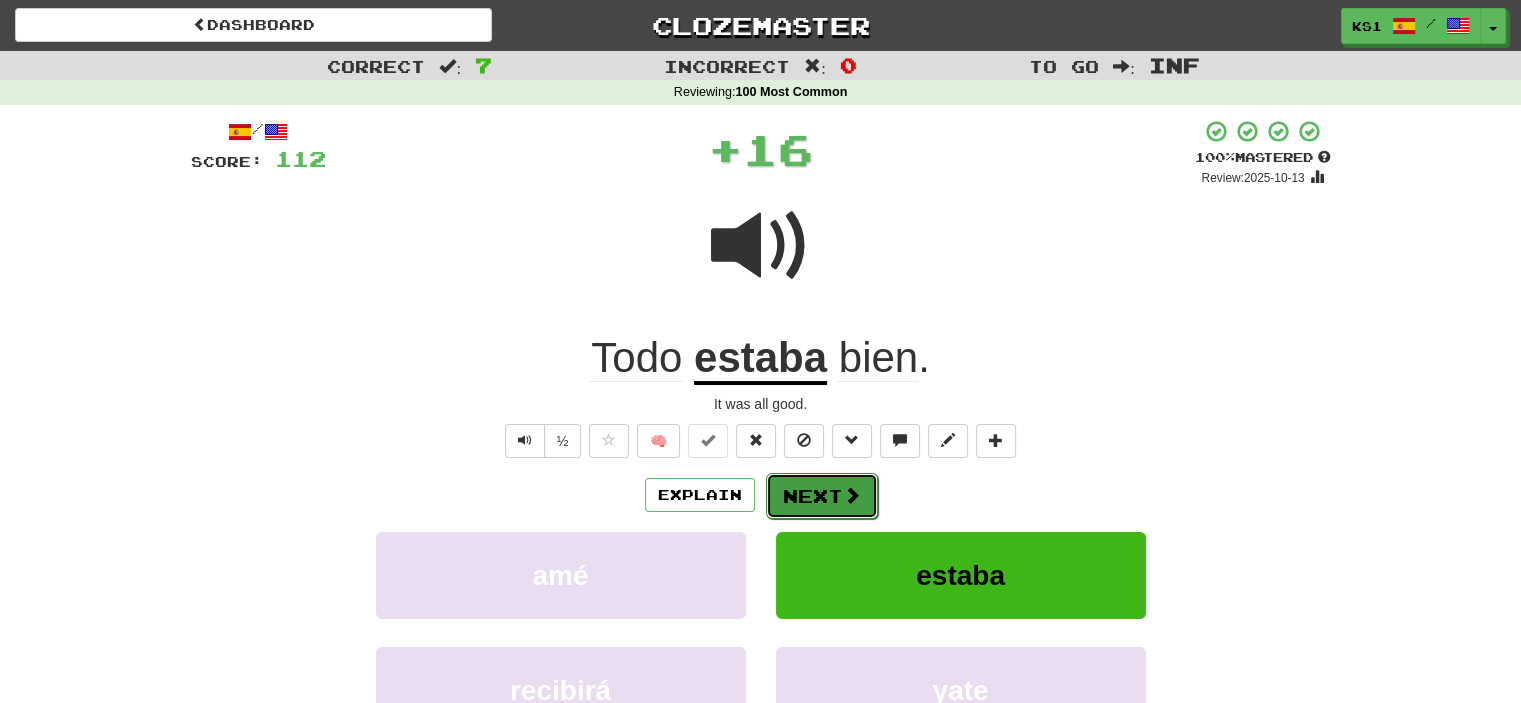click on "Next" at bounding box center (822, 496) 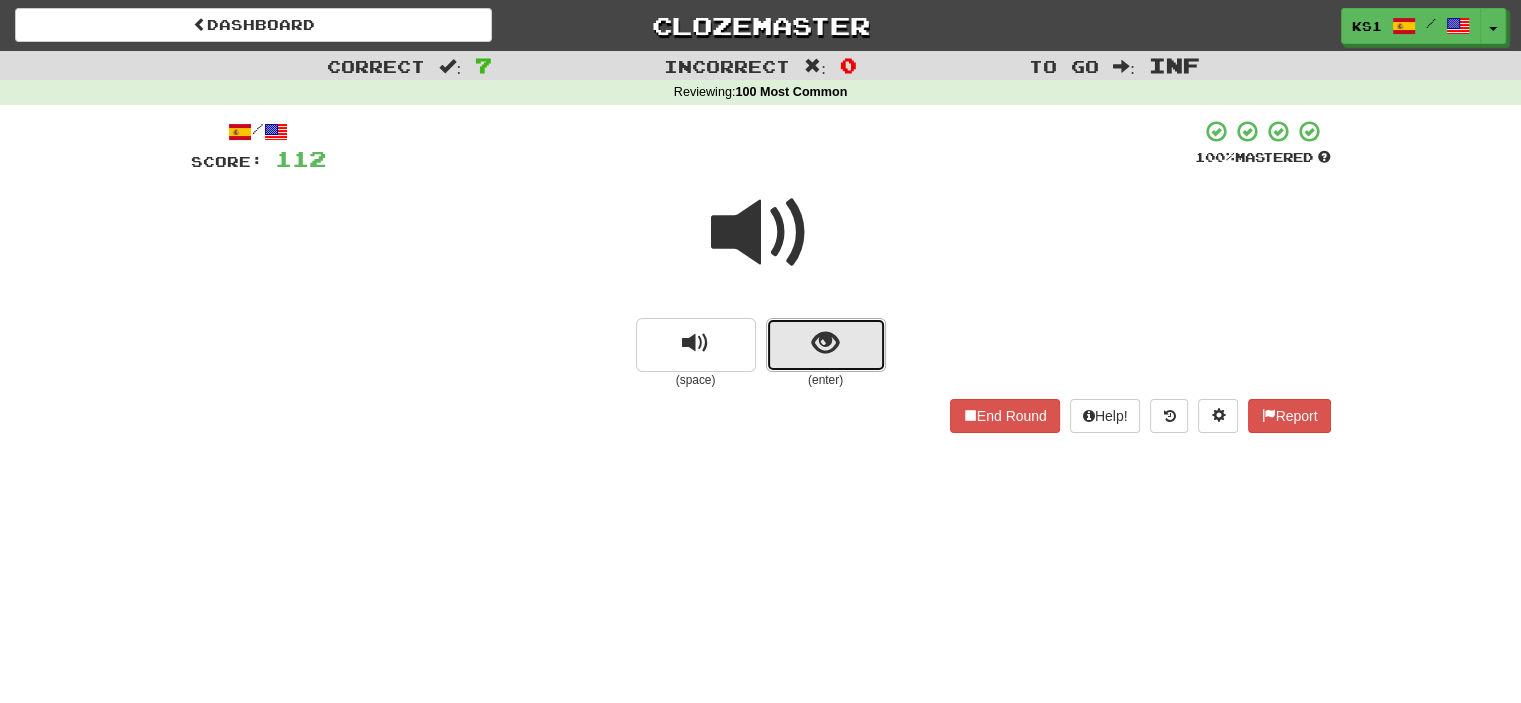 click at bounding box center (825, 343) 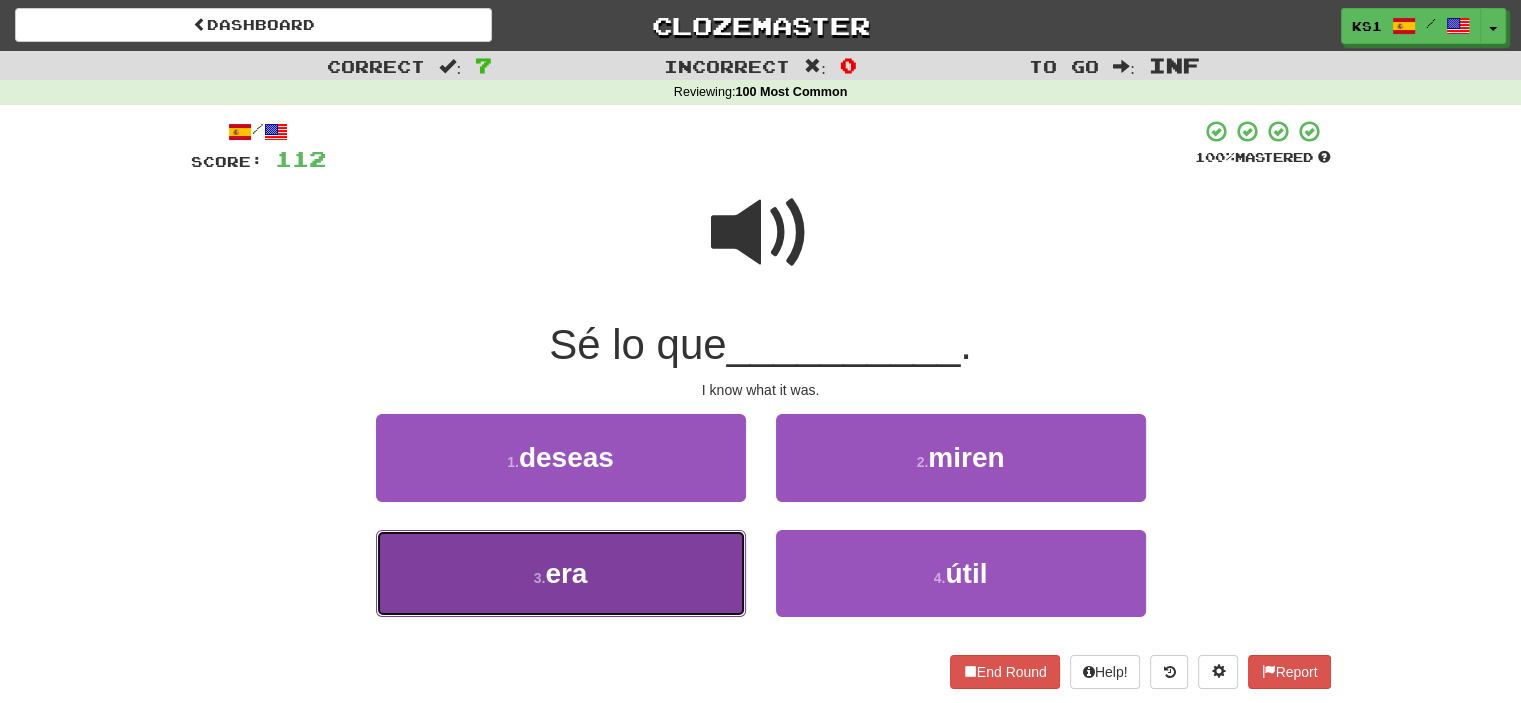 click on "3 .  era" at bounding box center [561, 573] 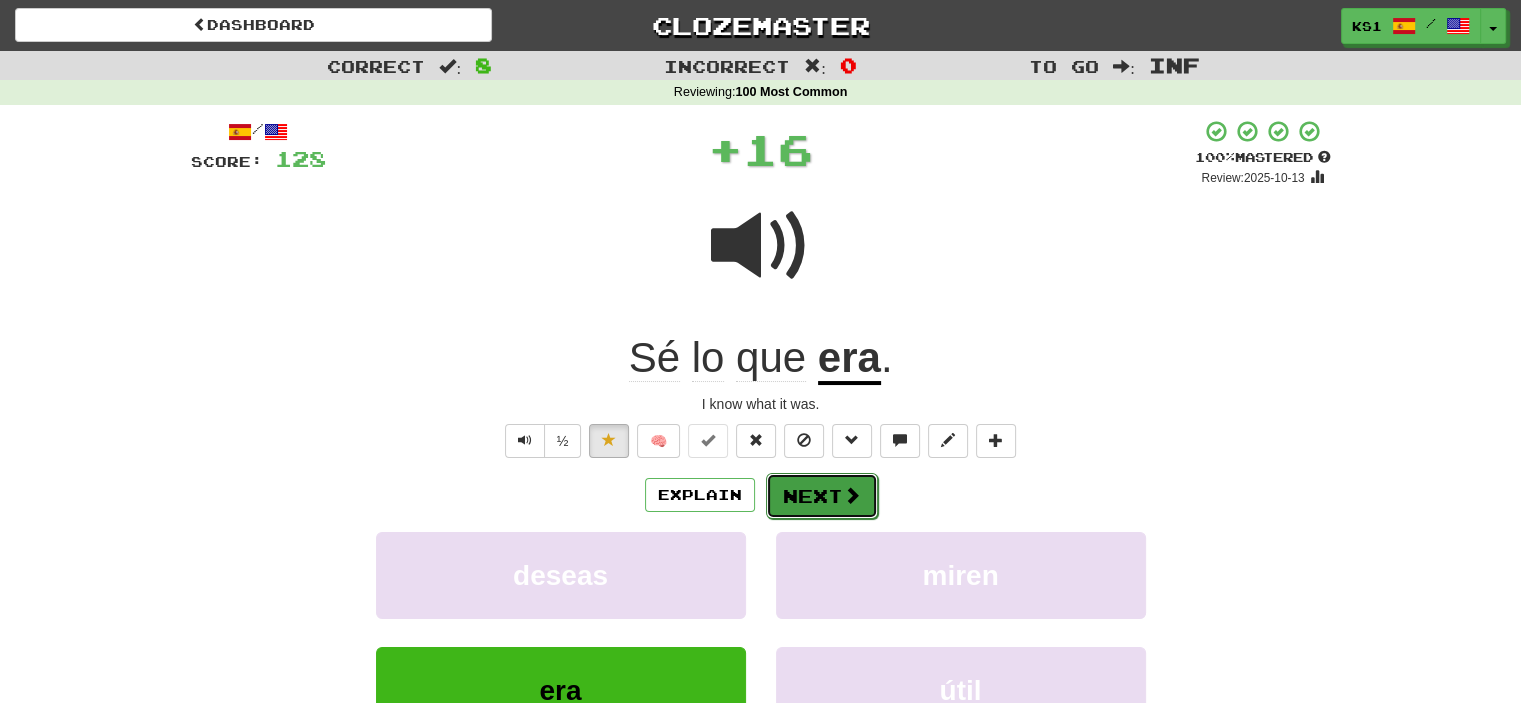 click on "Next" at bounding box center (822, 496) 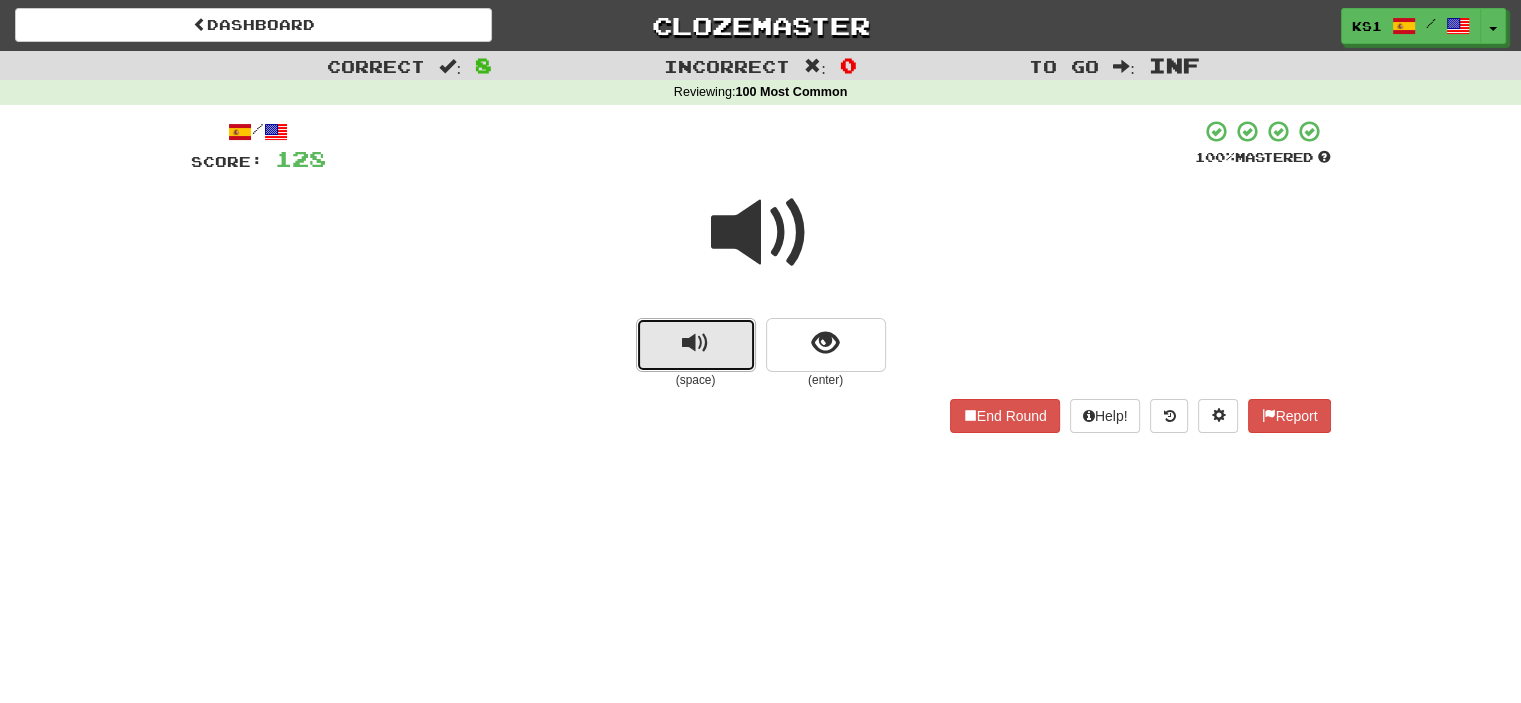 click at bounding box center [696, 345] 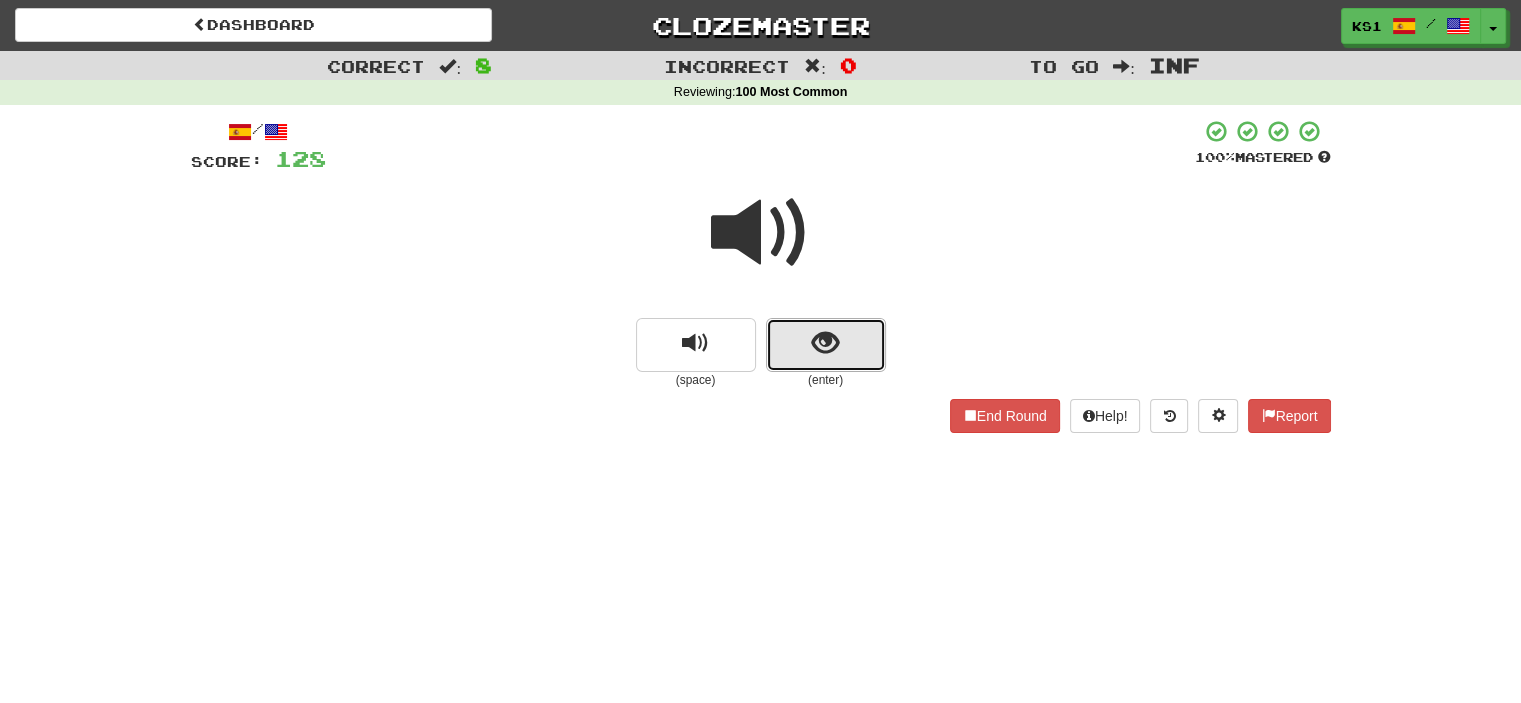 click at bounding box center [825, 343] 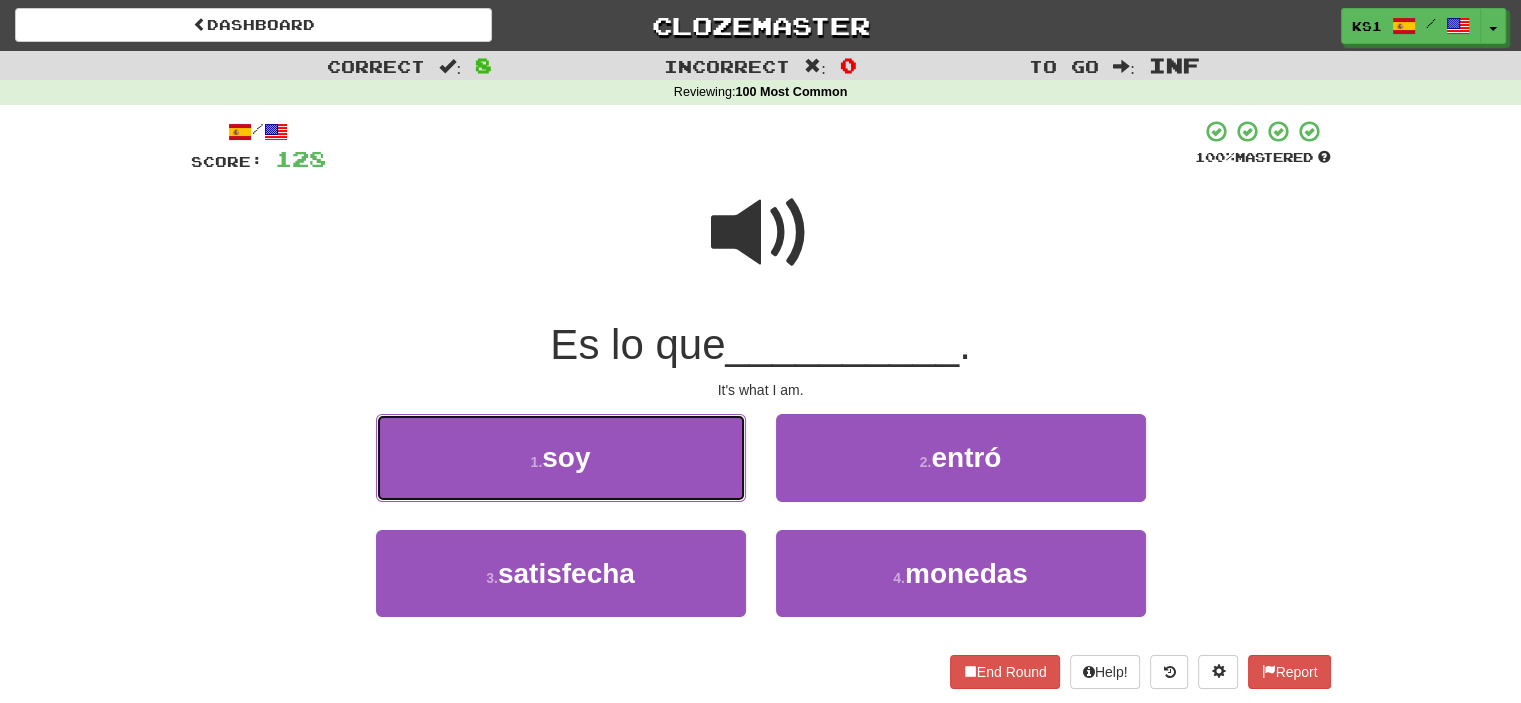 click on "soy" at bounding box center (566, 457) 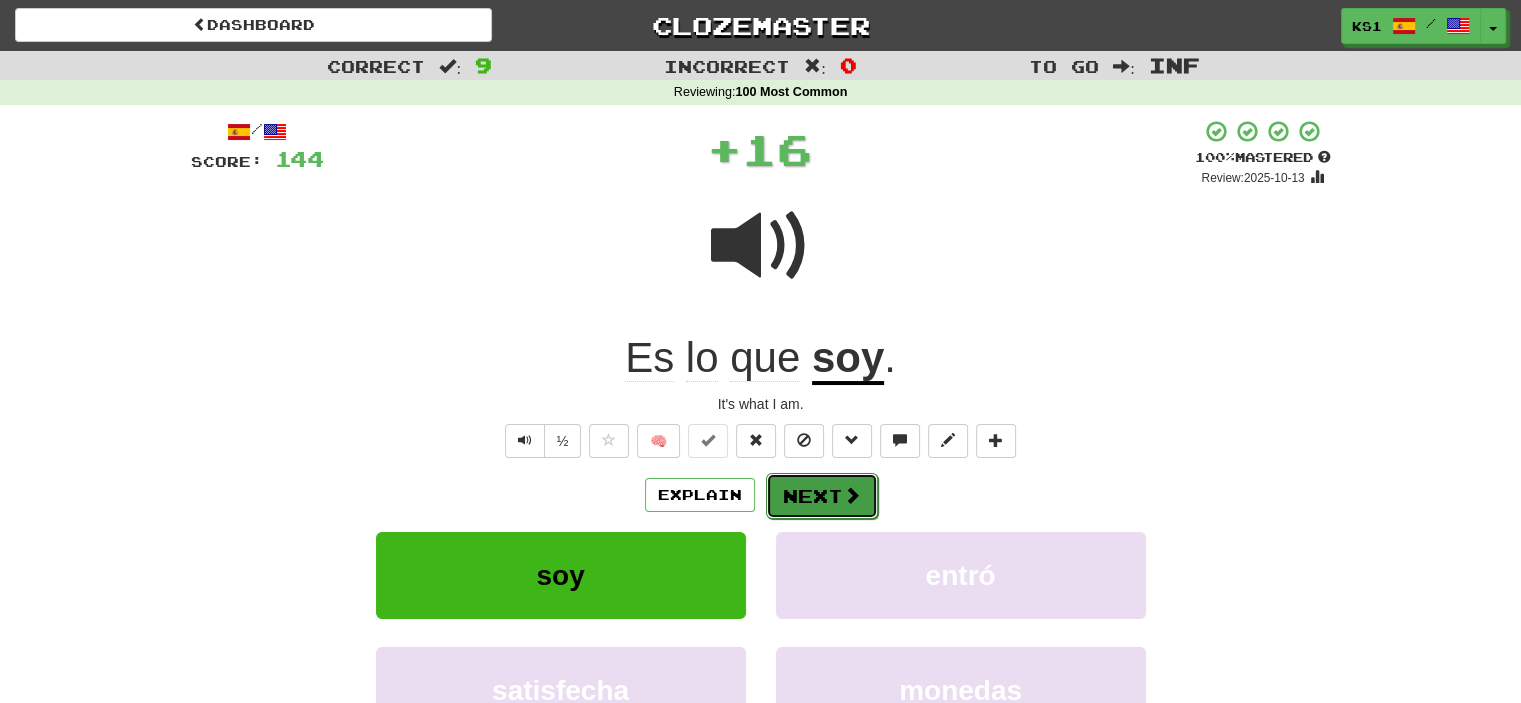 click on "Next" at bounding box center (822, 496) 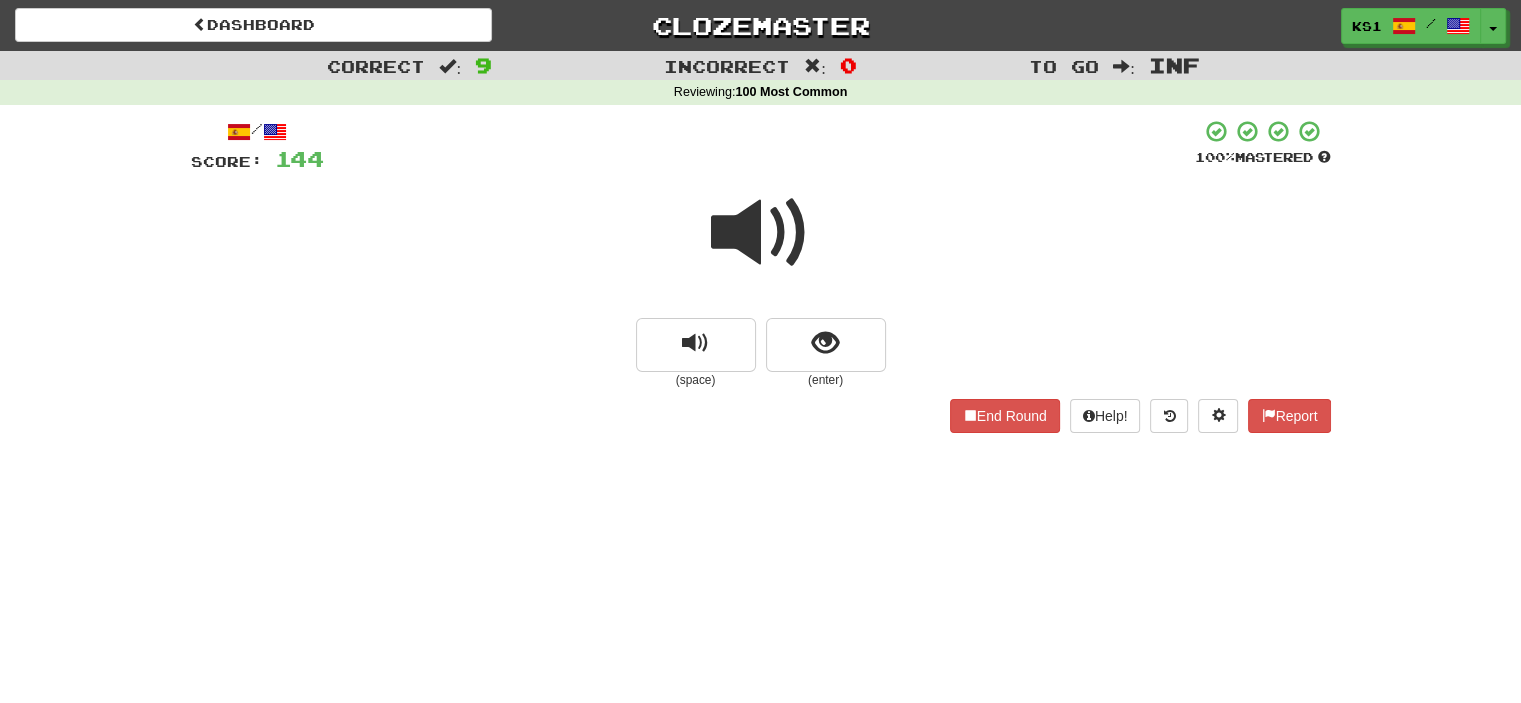click at bounding box center [761, 233] 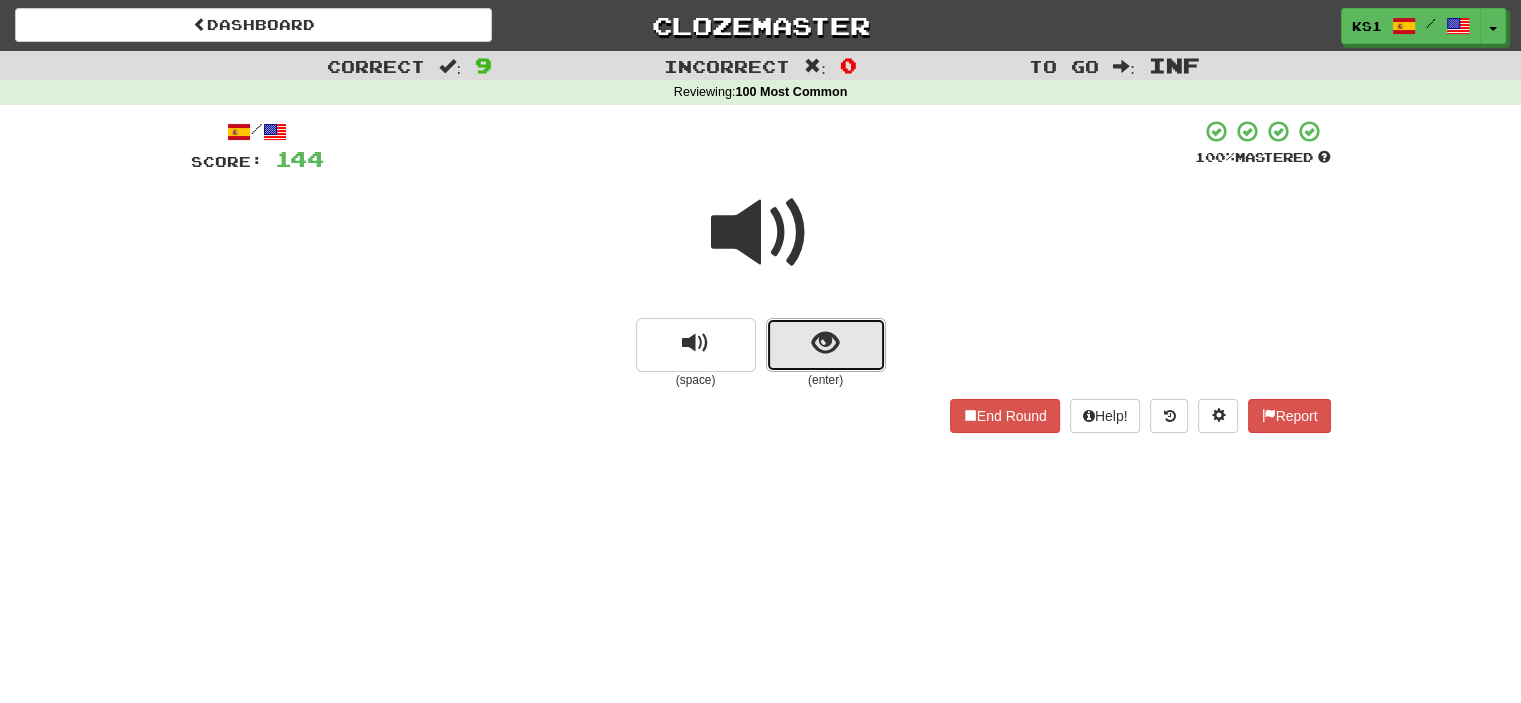 click at bounding box center [825, 343] 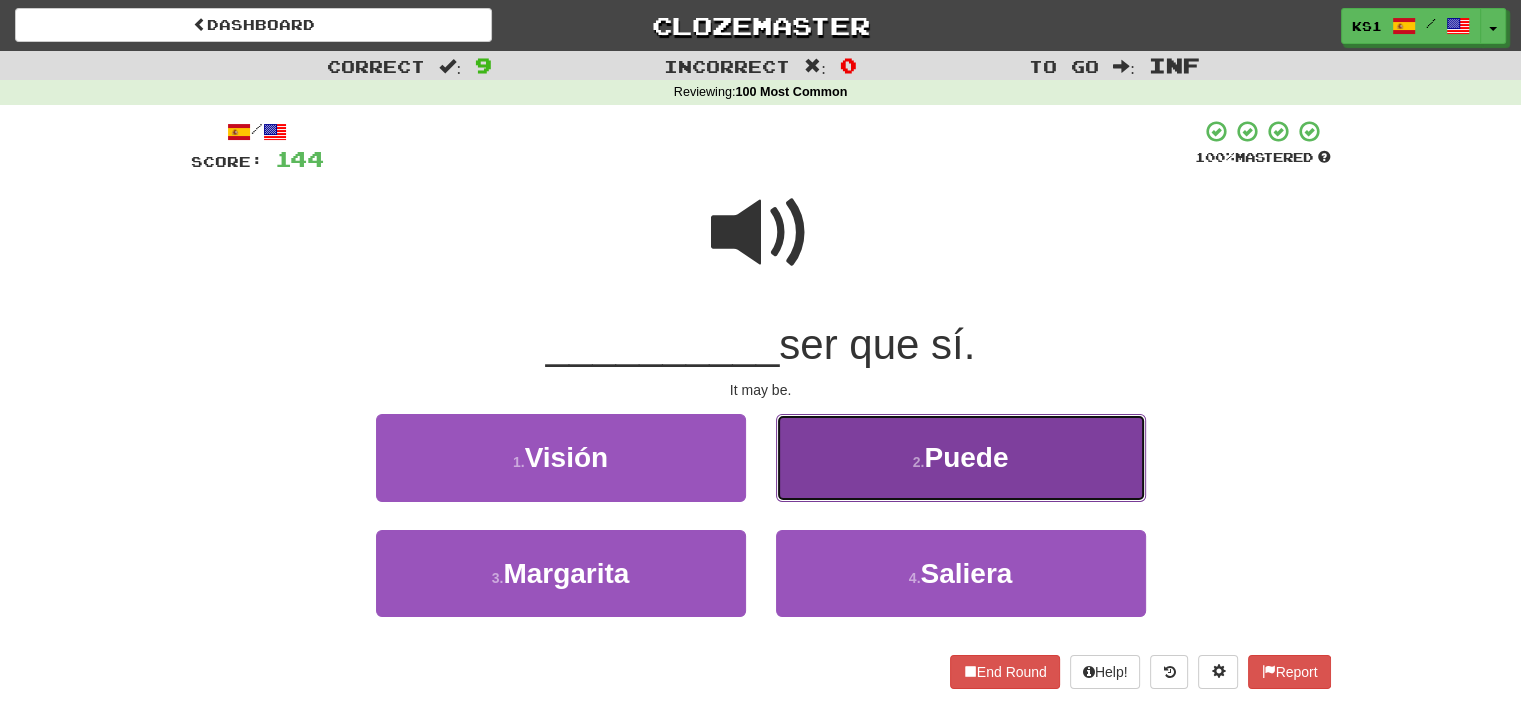 click on "Puede" at bounding box center [966, 457] 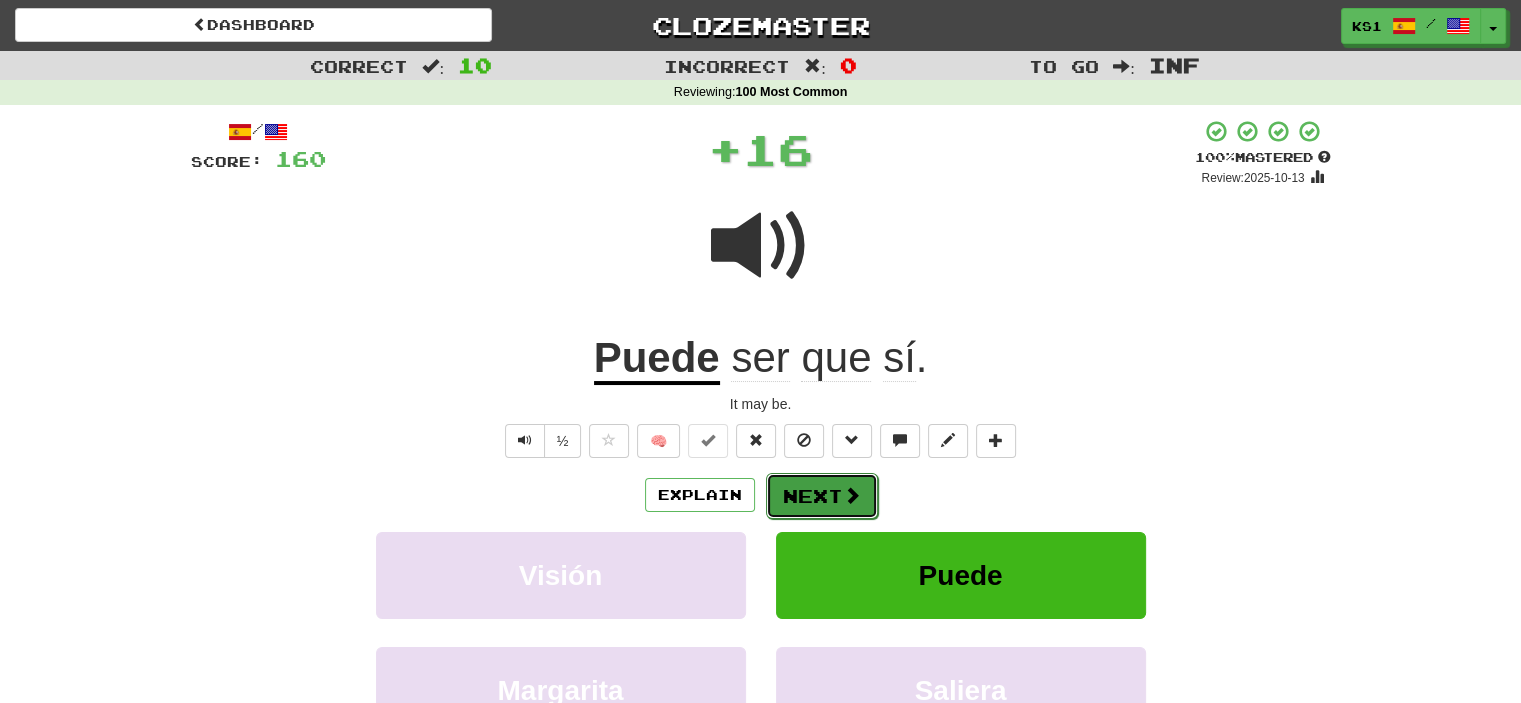 click at bounding box center [852, 495] 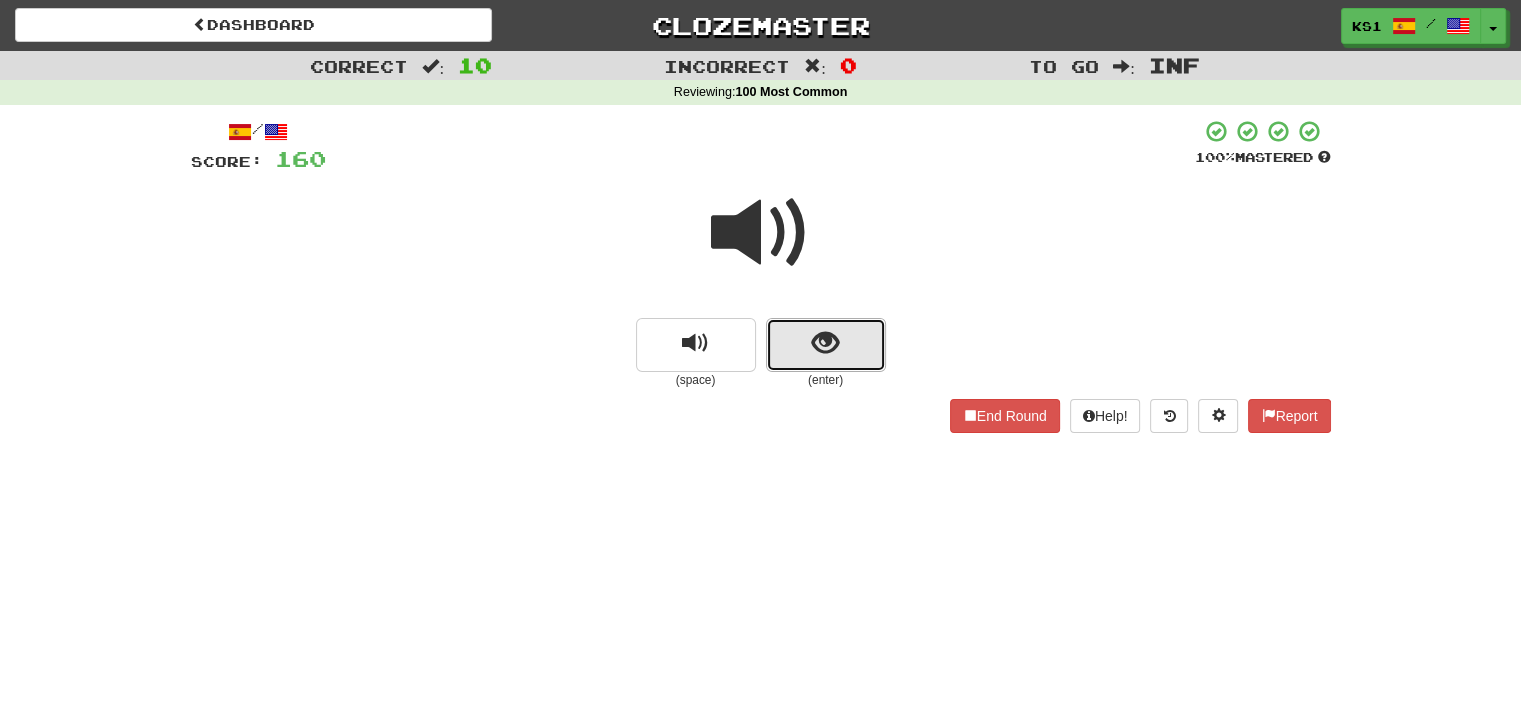 click at bounding box center [826, 345] 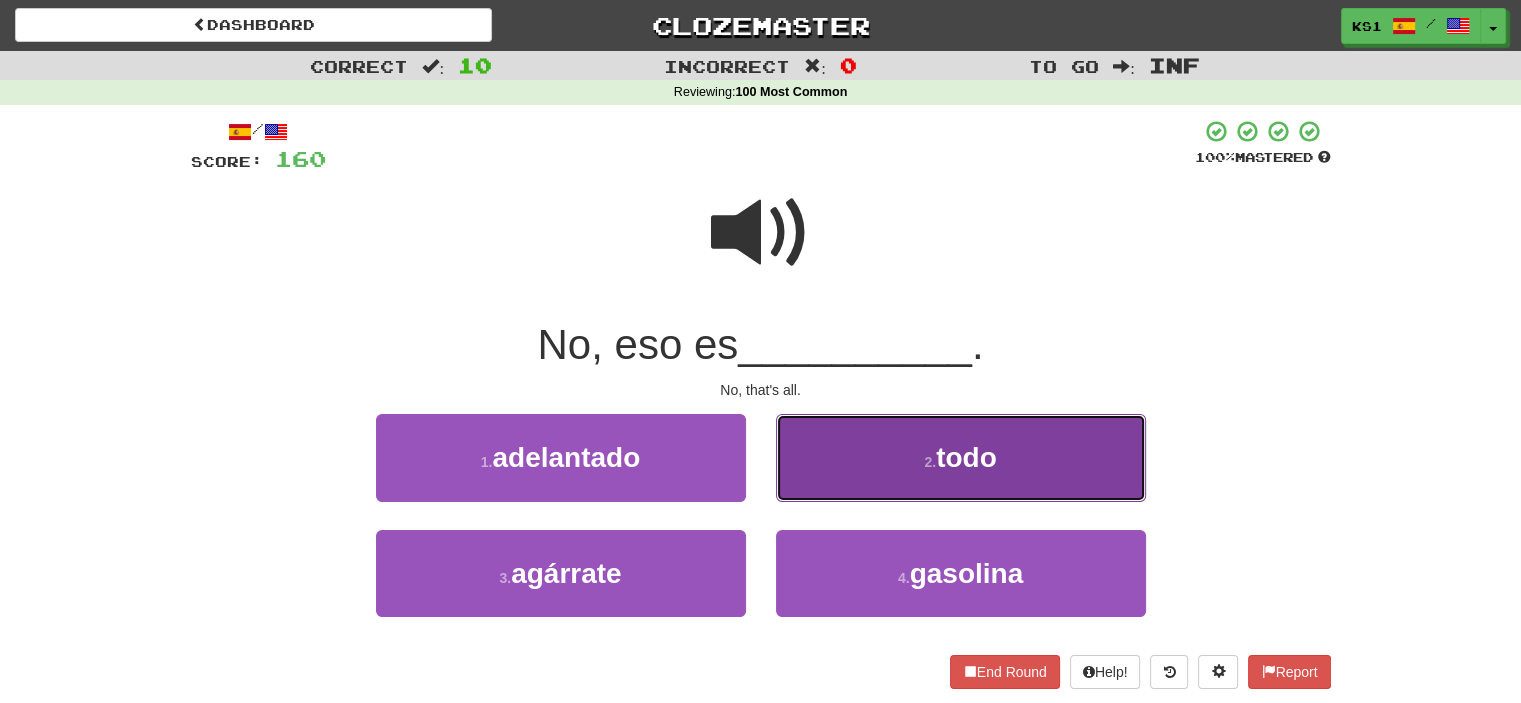click on "2 .  todo" at bounding box center [961, 457] 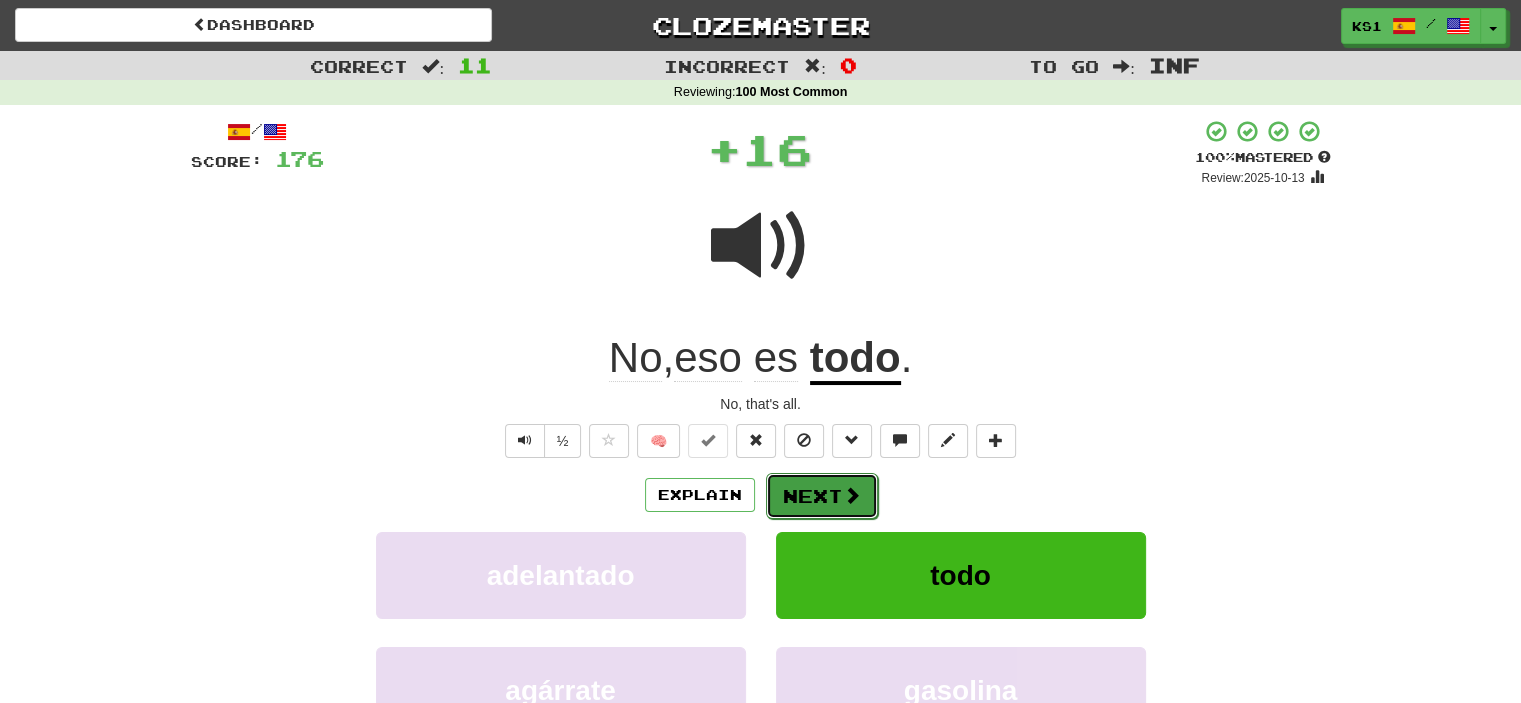 click on "Next" at bounding box center (822, 496) 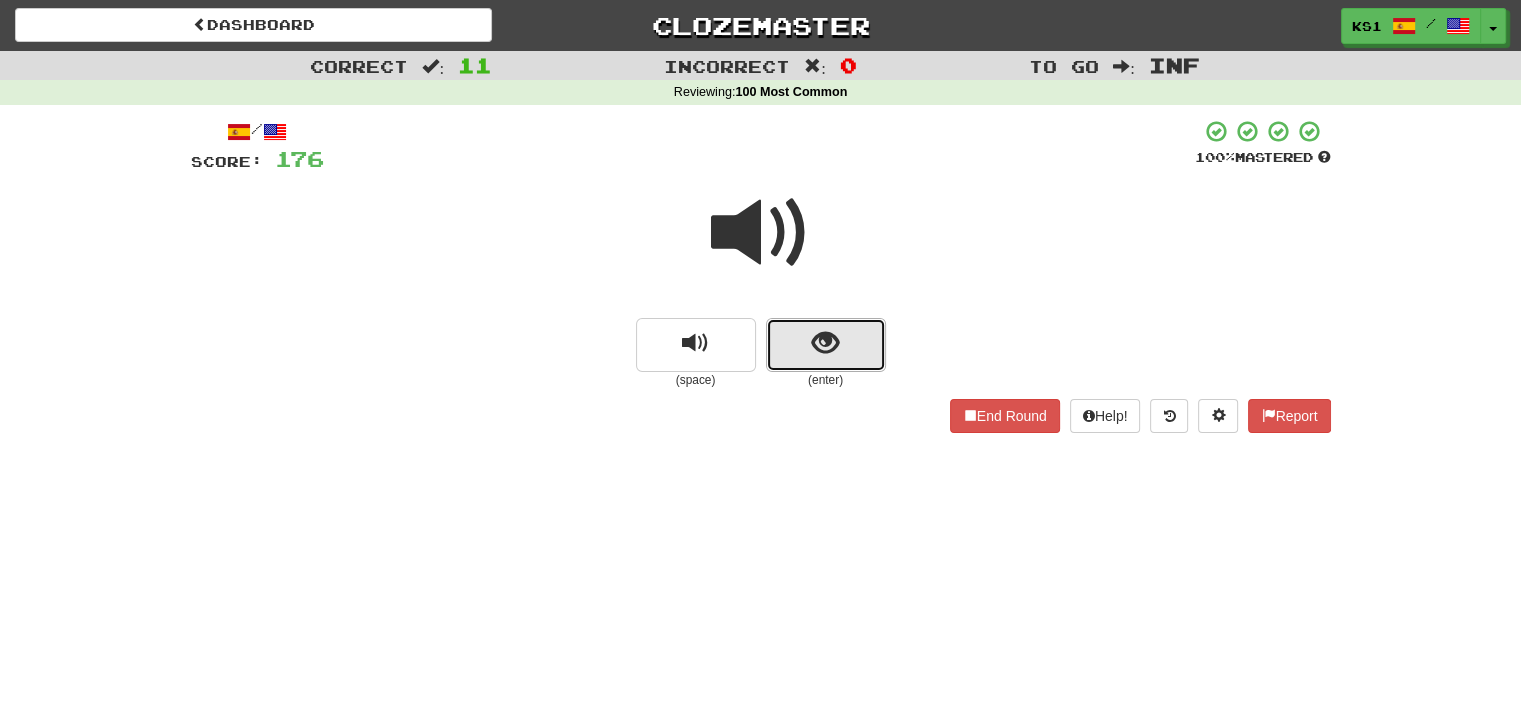 click at bounding box center [825, 343] 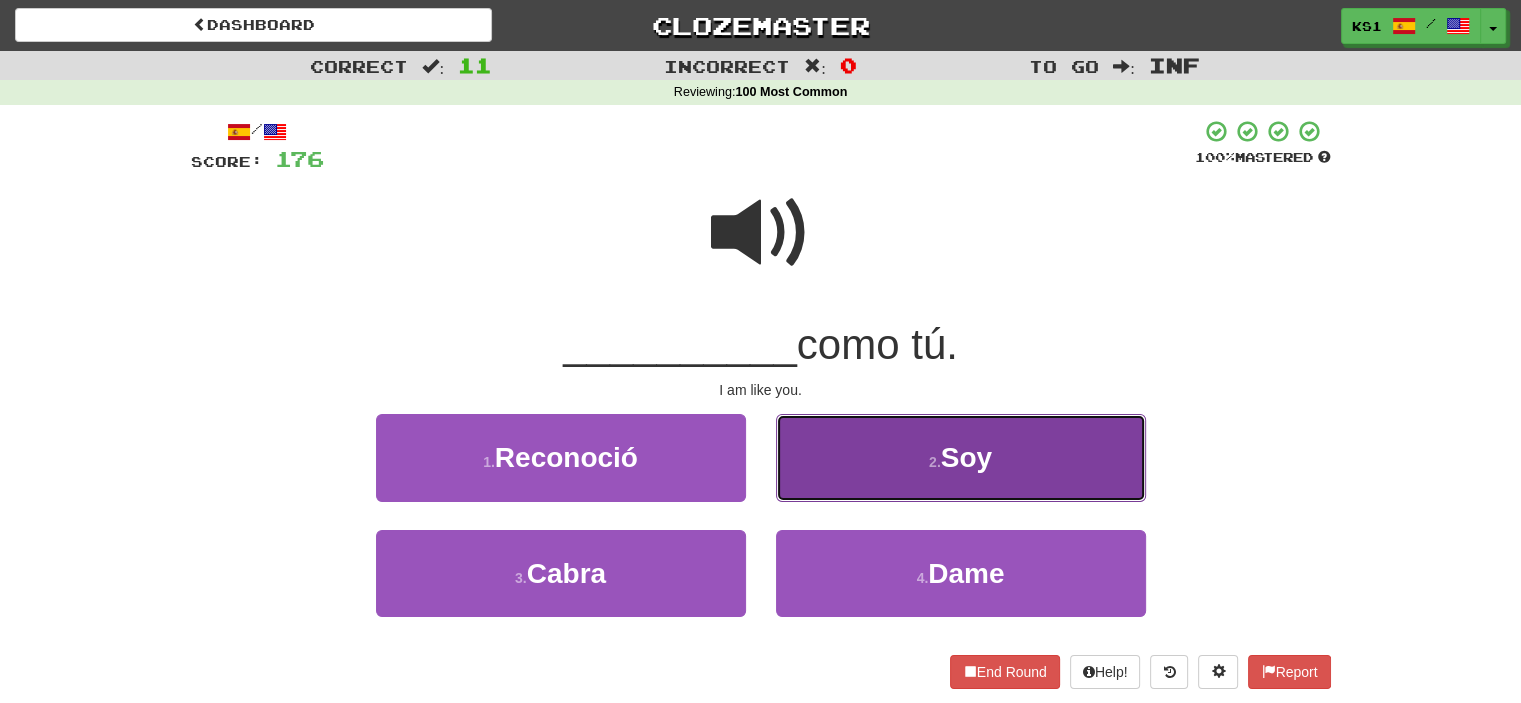 click on "2 .  Soy" at bounding box center (961, 457) 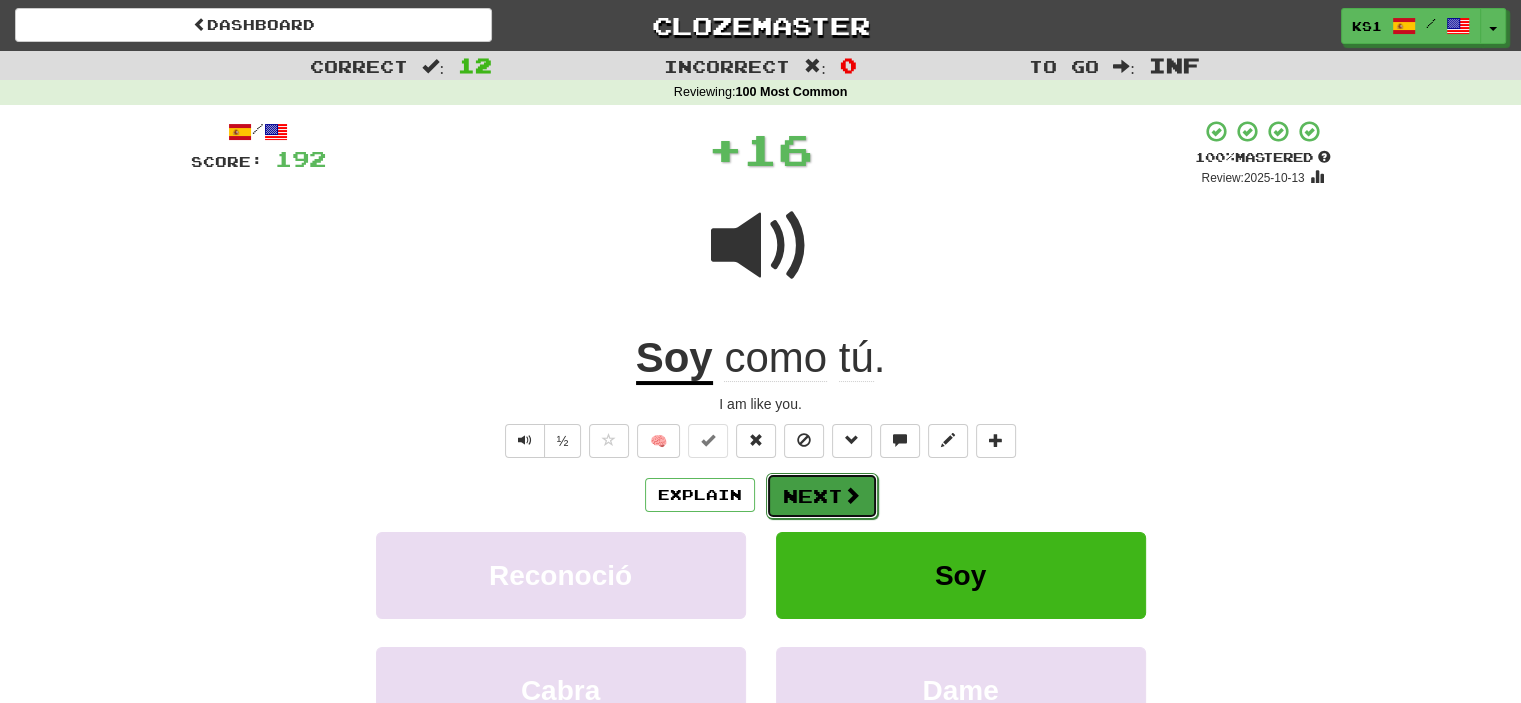 click on "Next" at bounding box center [822, 496] 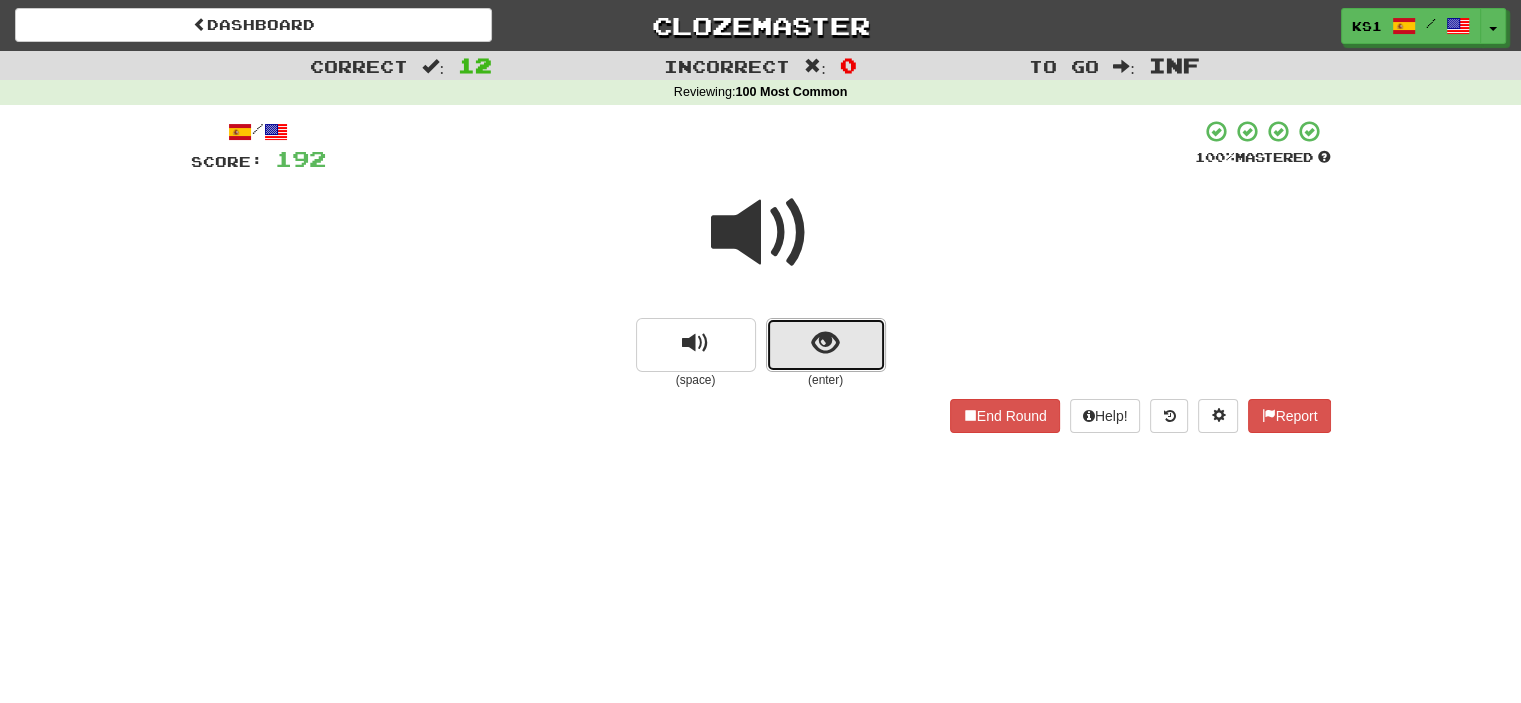 click at bounding box center [826, 345] 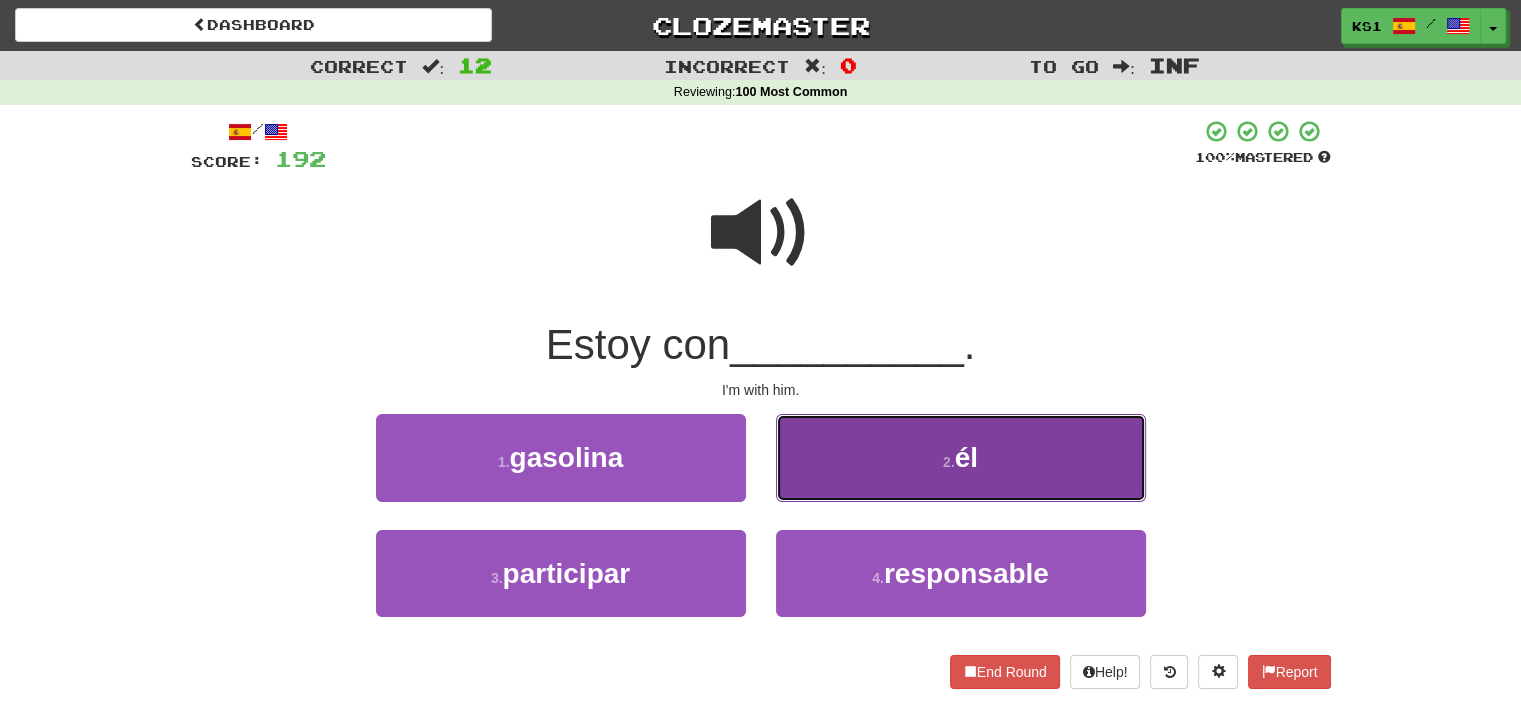 click on "2 .  él" at bounding box center [961, 457] 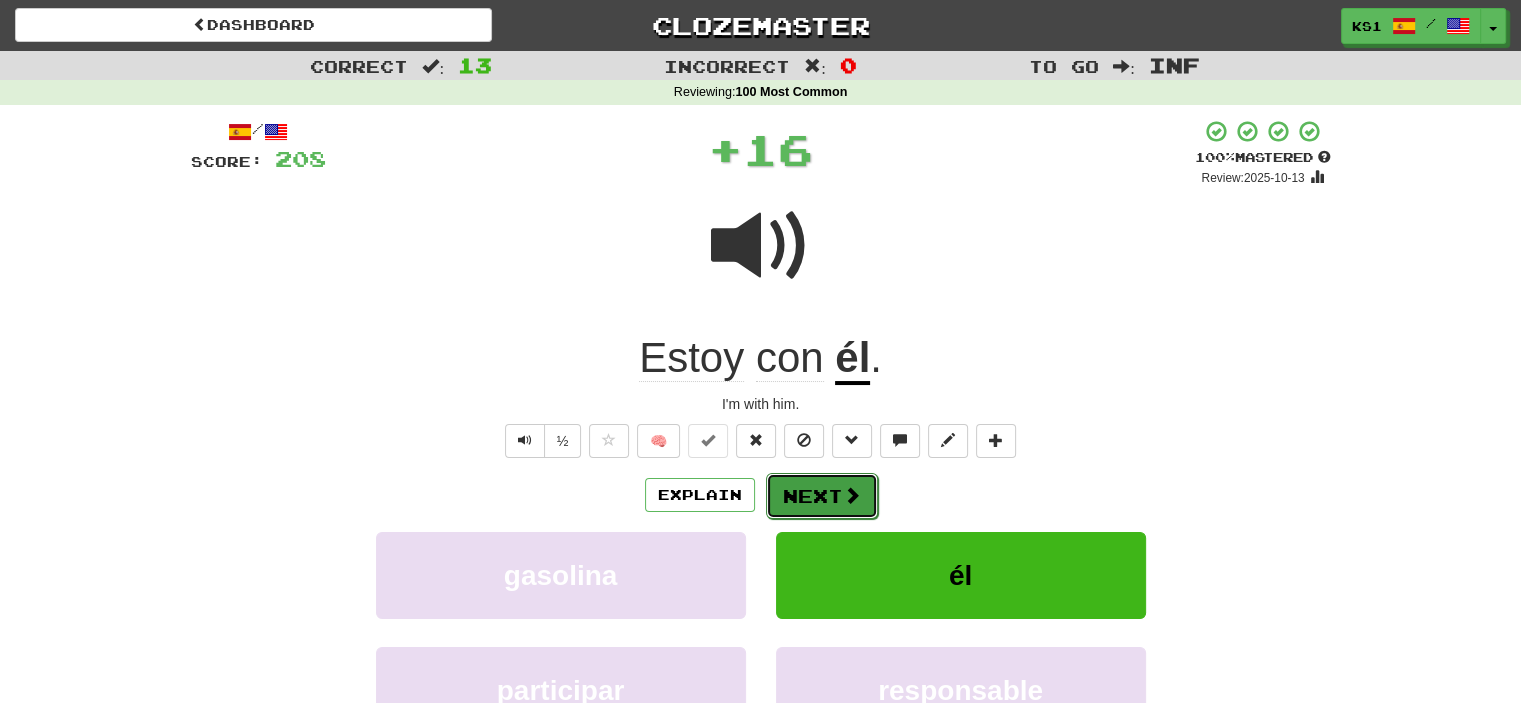 click on "Next" at bounding box center [822, 496] 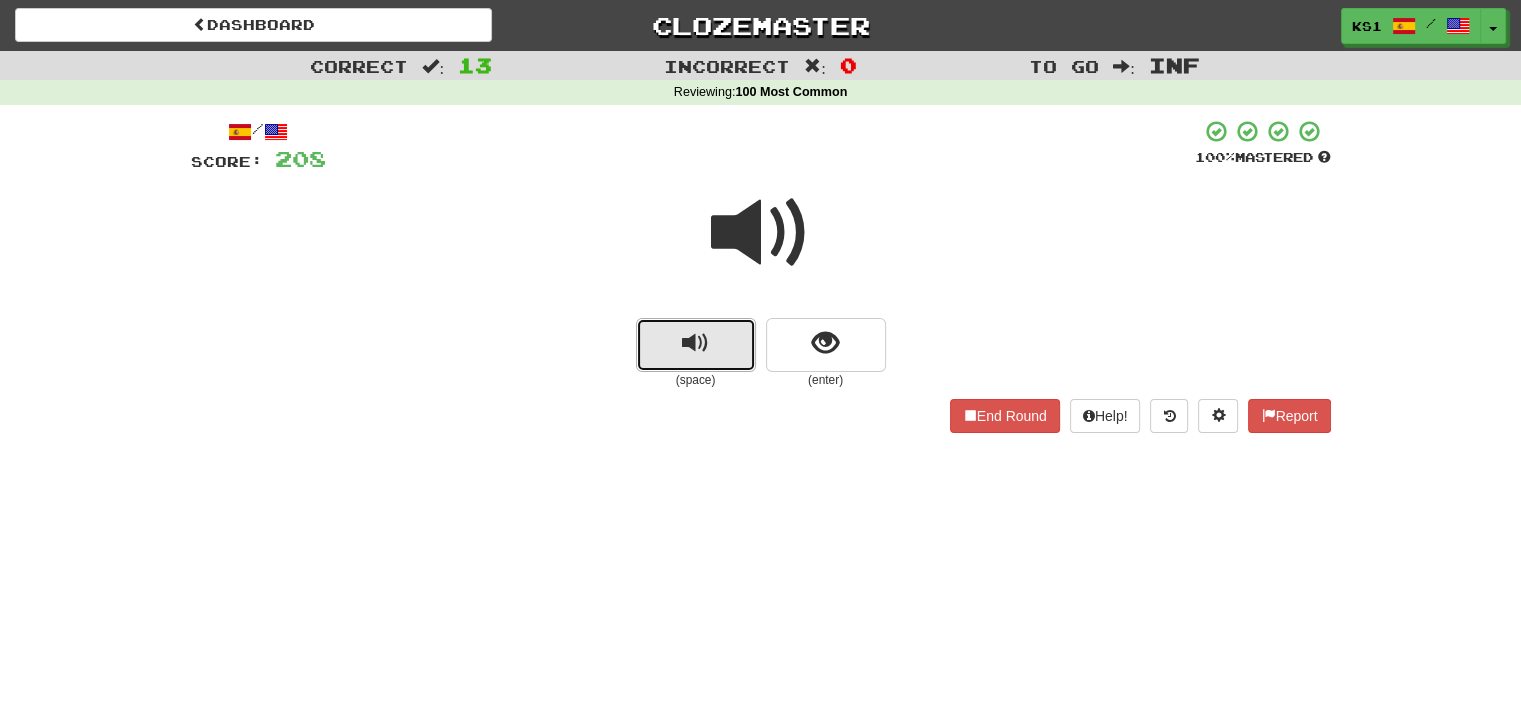 click at bounding box center [696, 345] 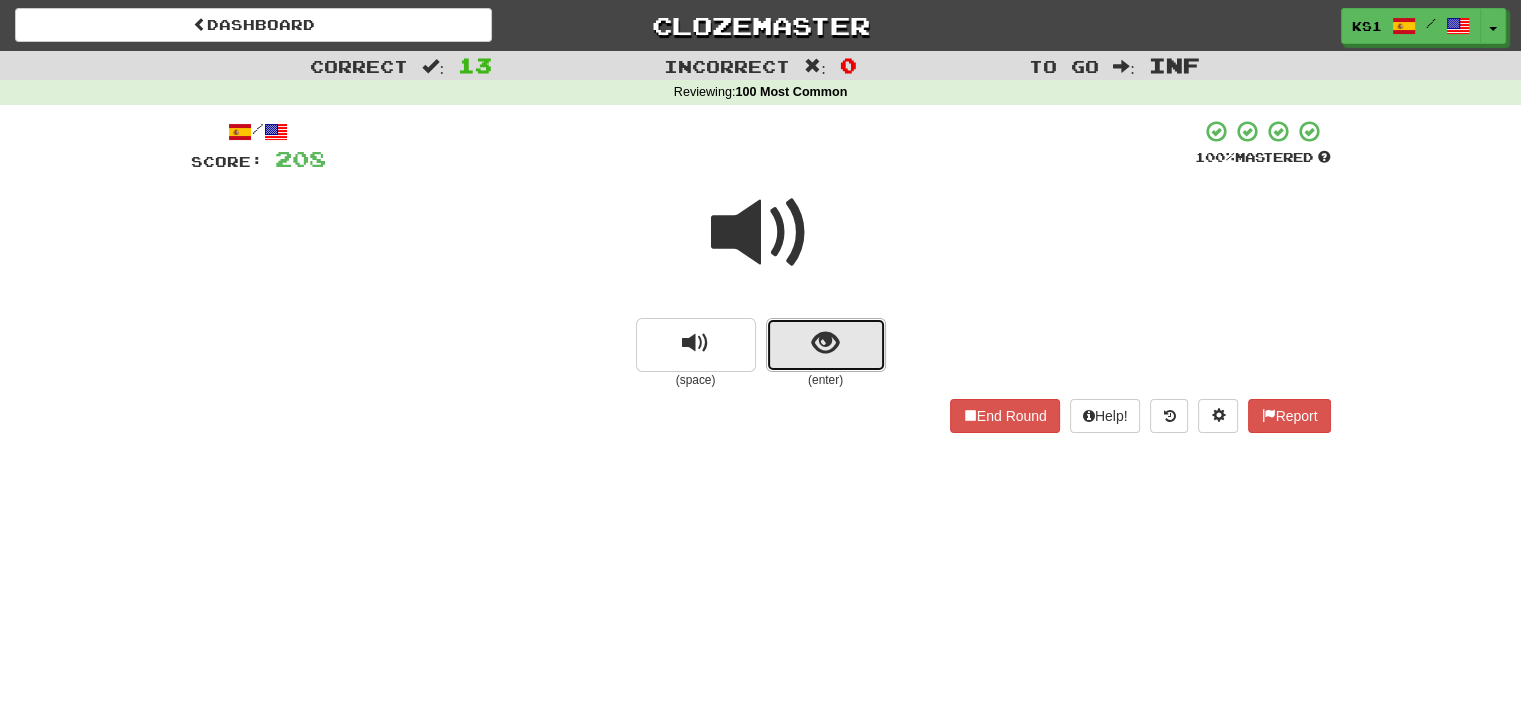 click at bounding box center [825, 343] 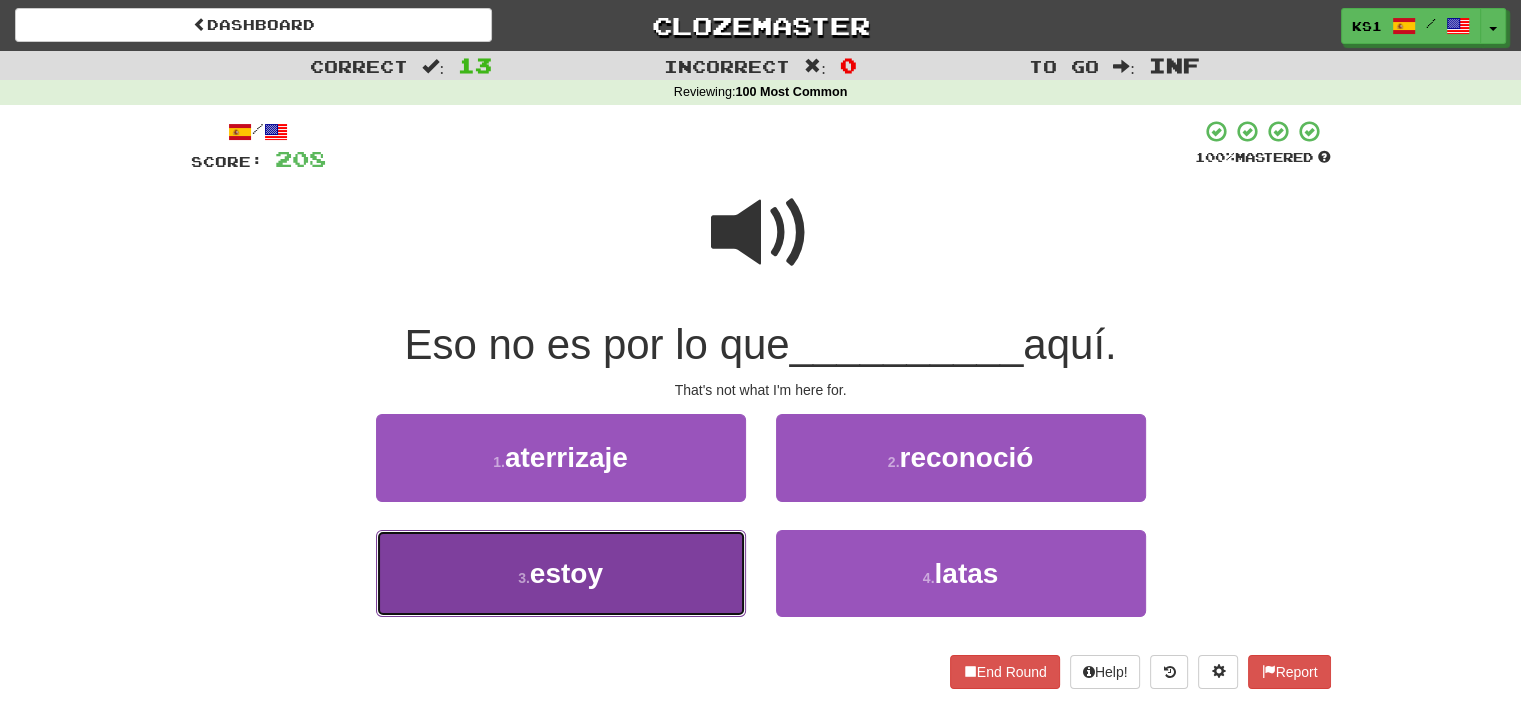 click on "3 .  estoy" at bounding box center (561, 573) 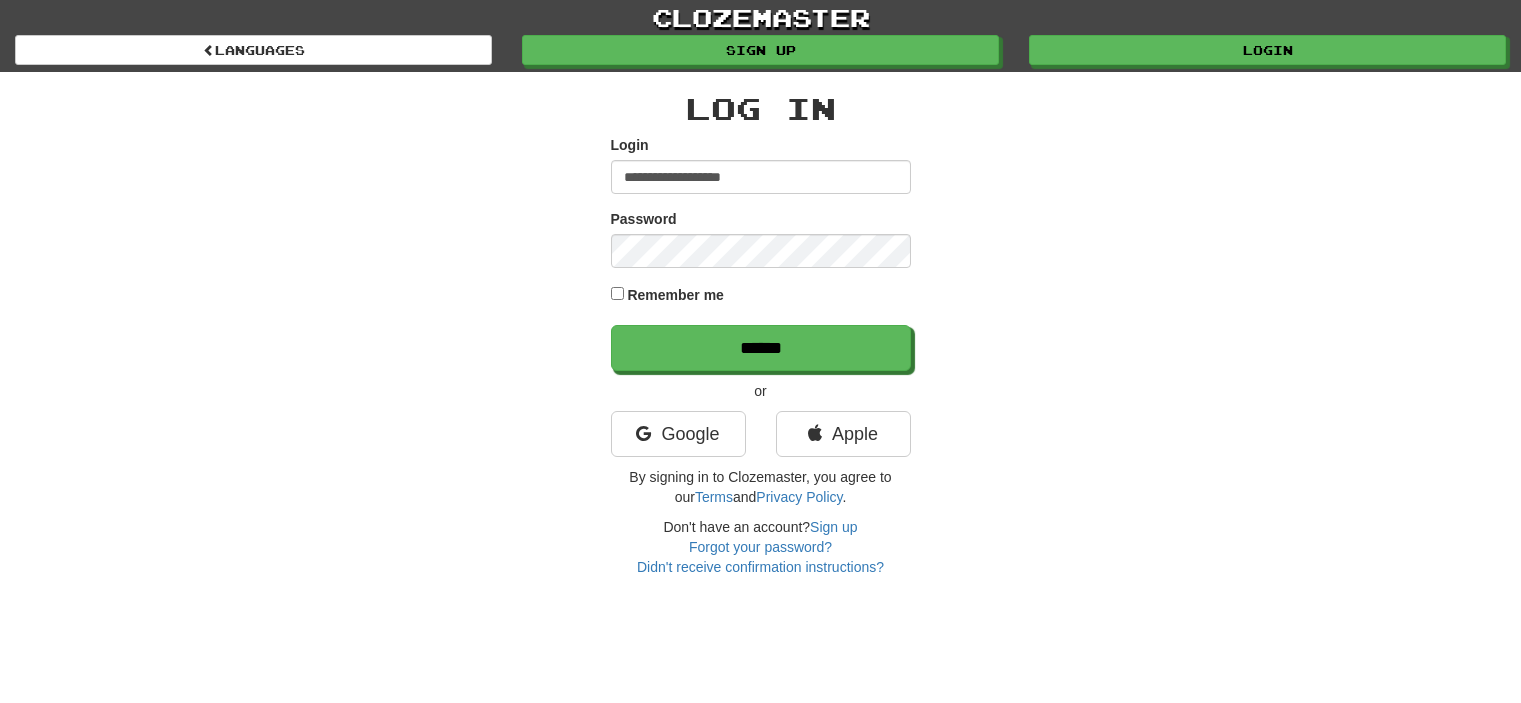 scroll, scrollTop: 0, scrollLeft: 0, axis: both 